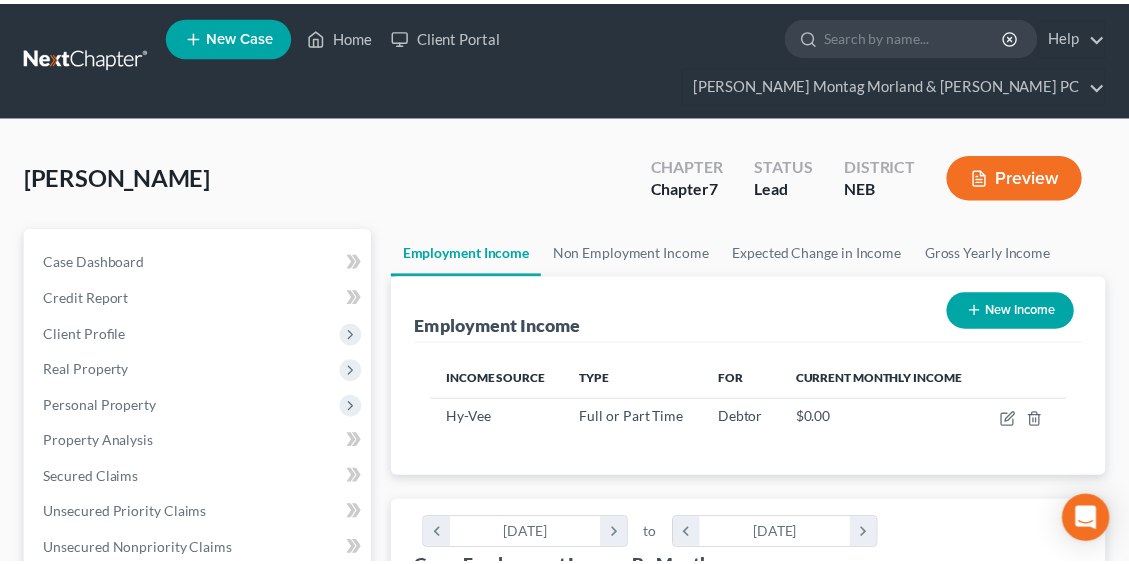scroll, scrollTop: 200, scrollLeft: 0, axis: vertical 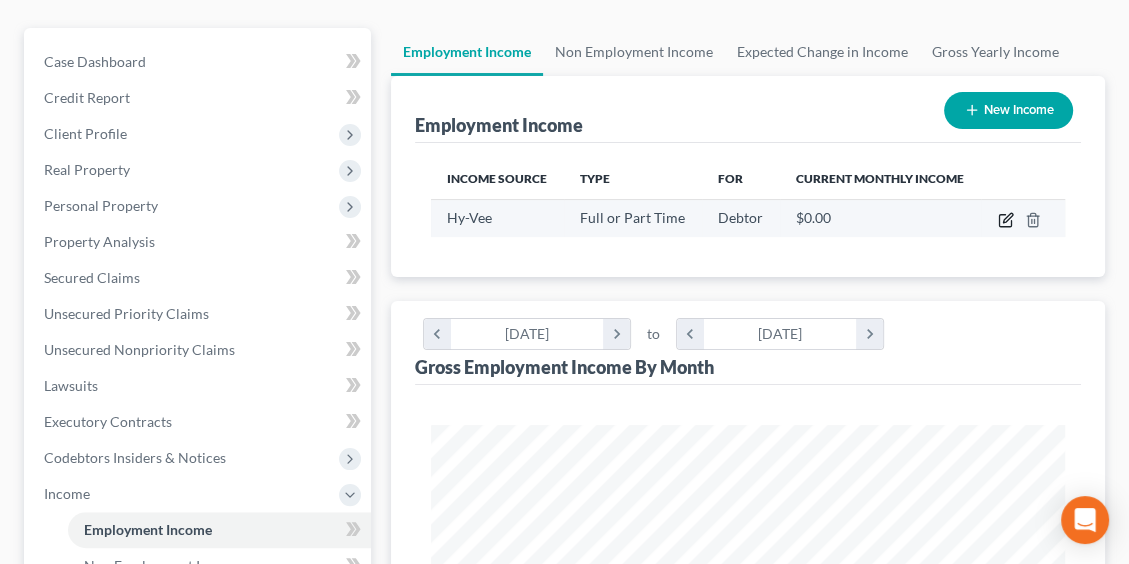 click 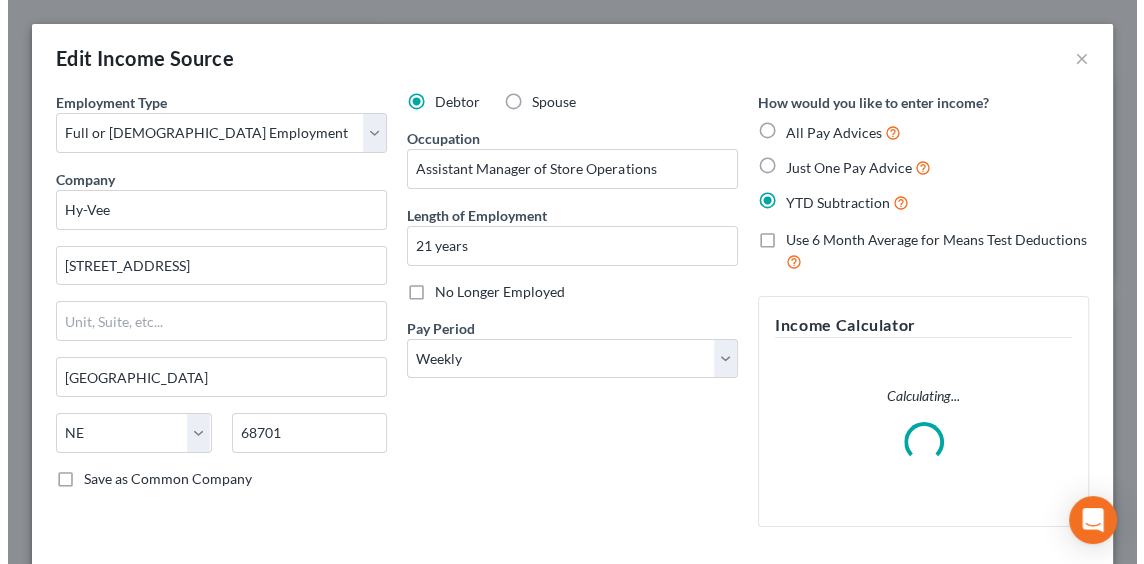 scroll, scrollTop: 999677, scrollLeft: 999316, axis: both 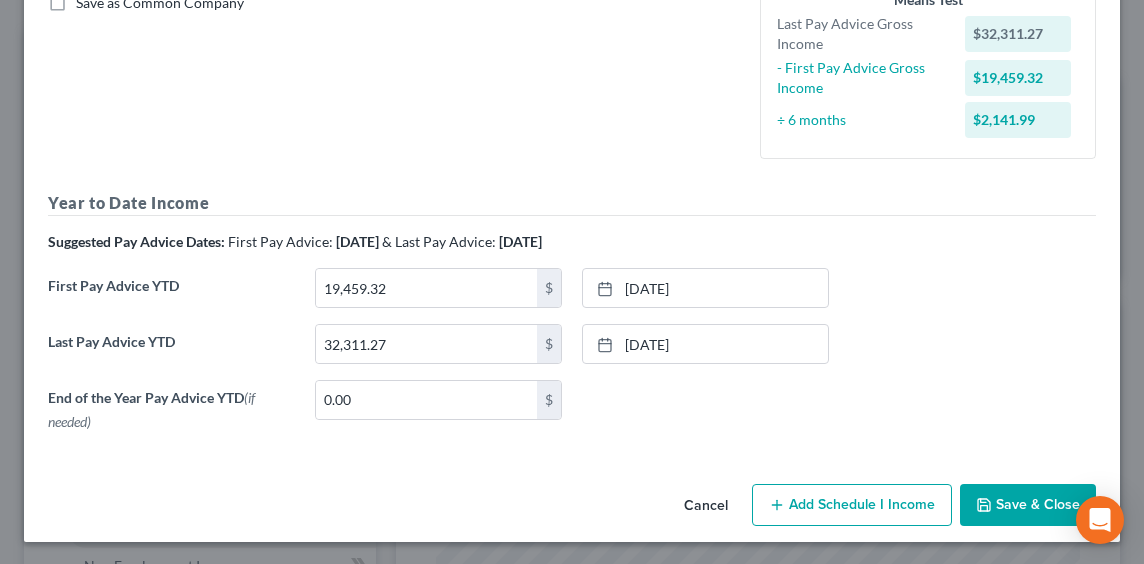 click on "Add Schedule I Income" at bounding box center [852, 505] 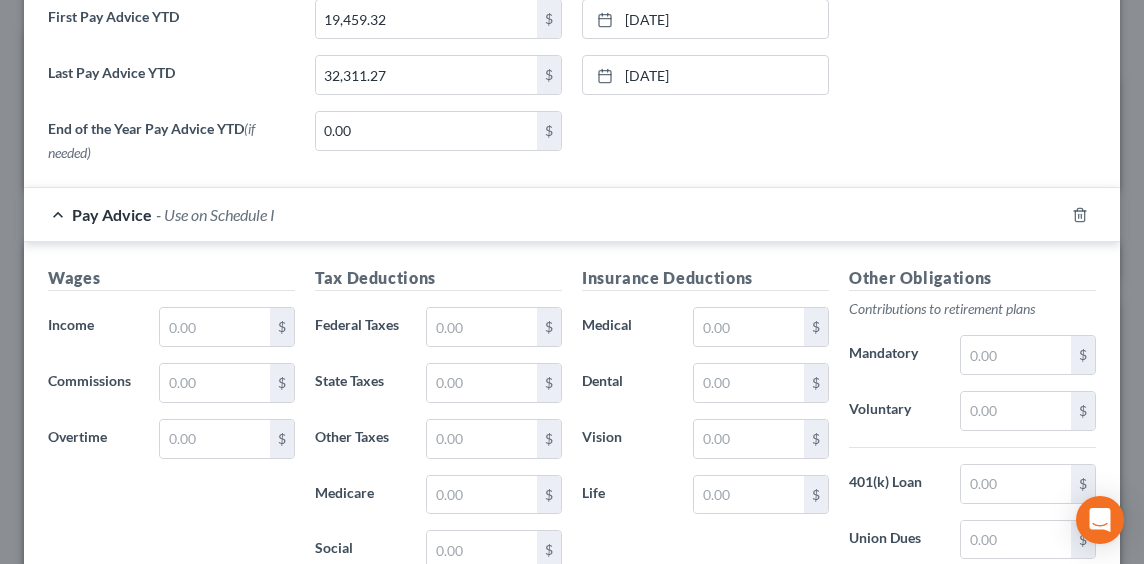 scroll, scrollTop: 876, scrollLeft: 0, axis: vertical 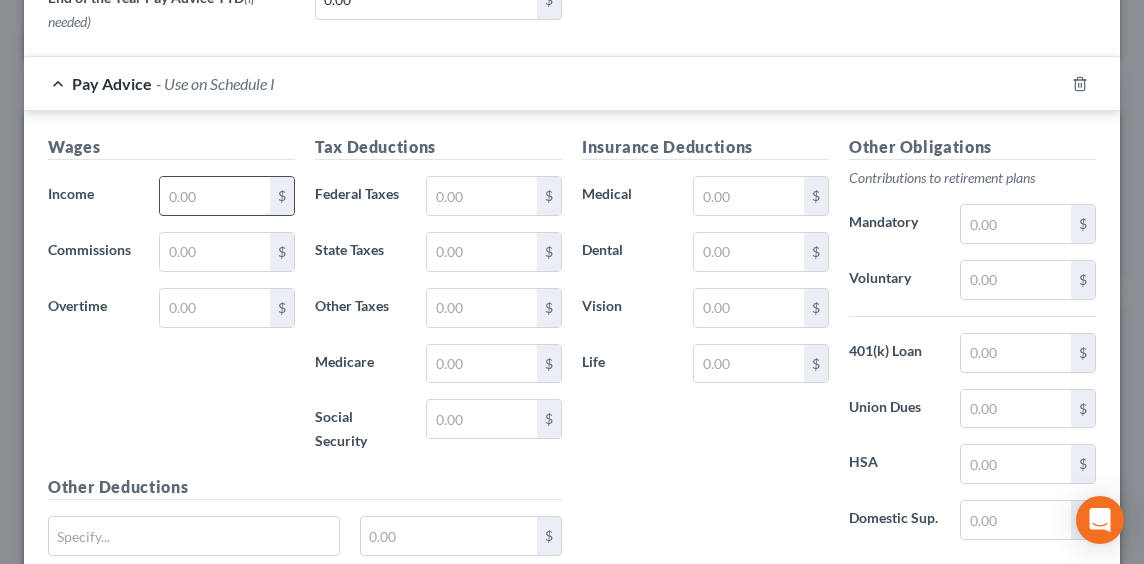click at bounding box center [215, 196] 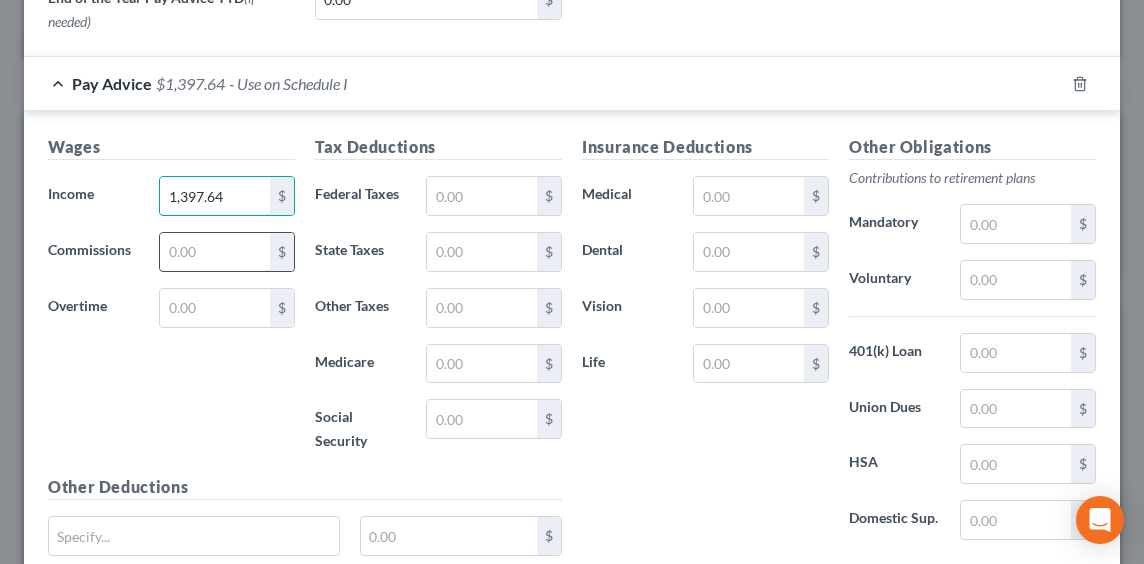 type on "1,397.64" 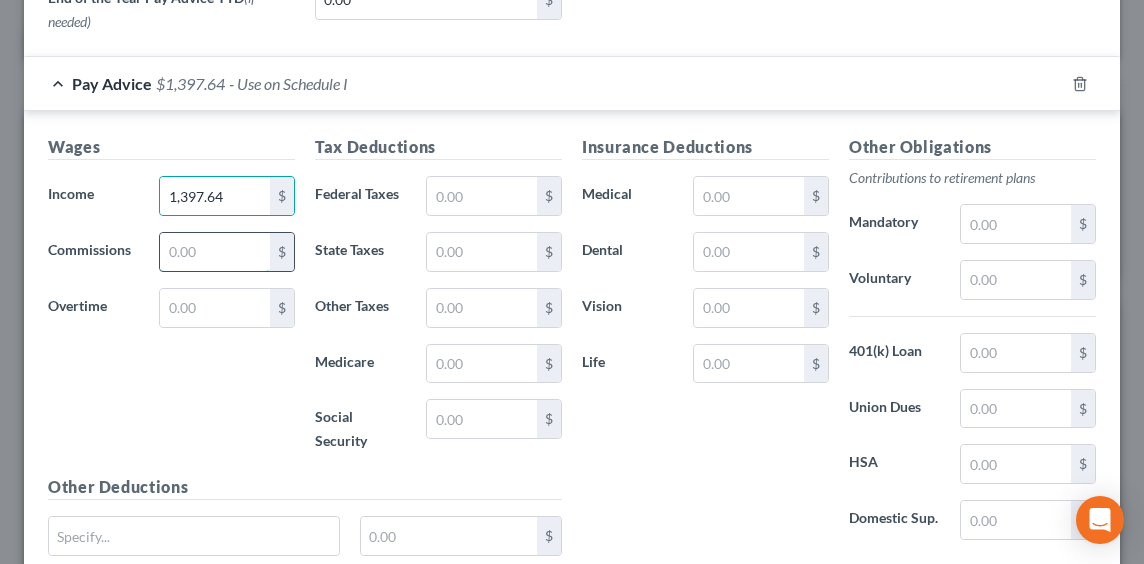 click at bounding box center (215, 252) 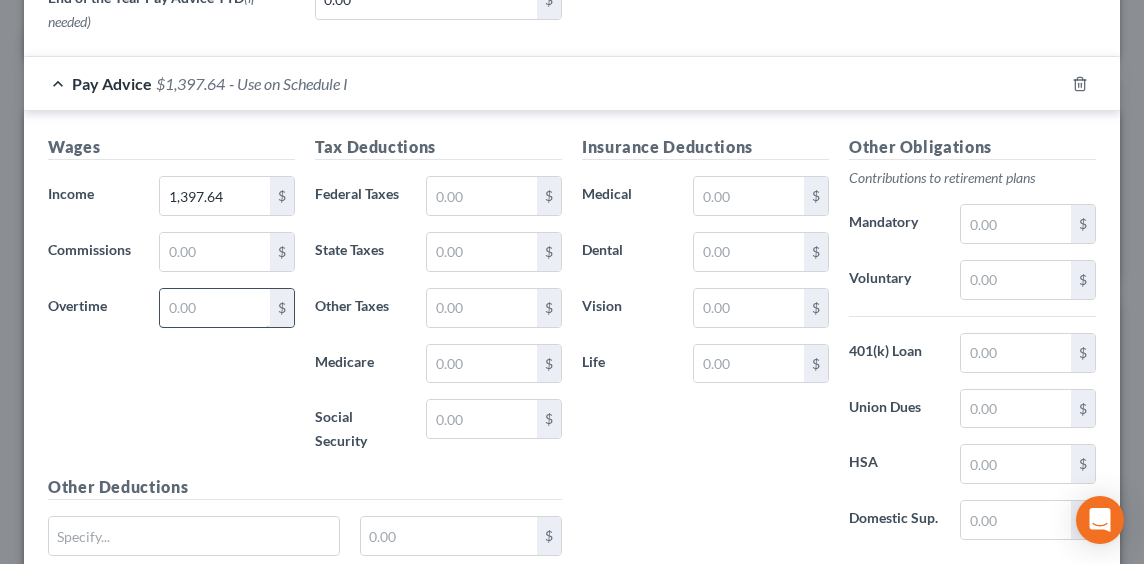 click at bounding box center (215, 308) 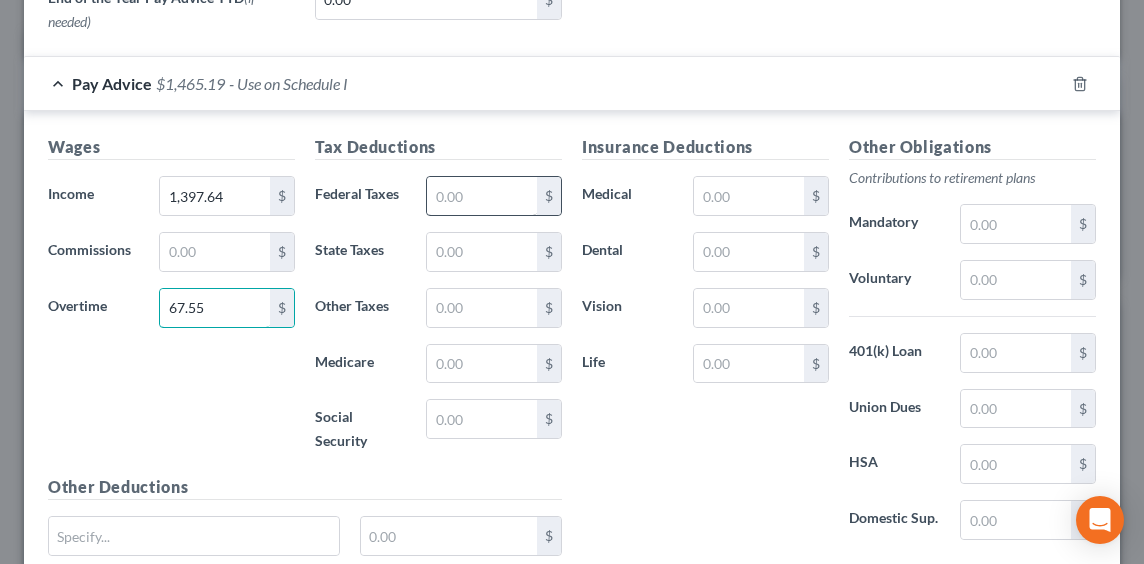type on "67.55" 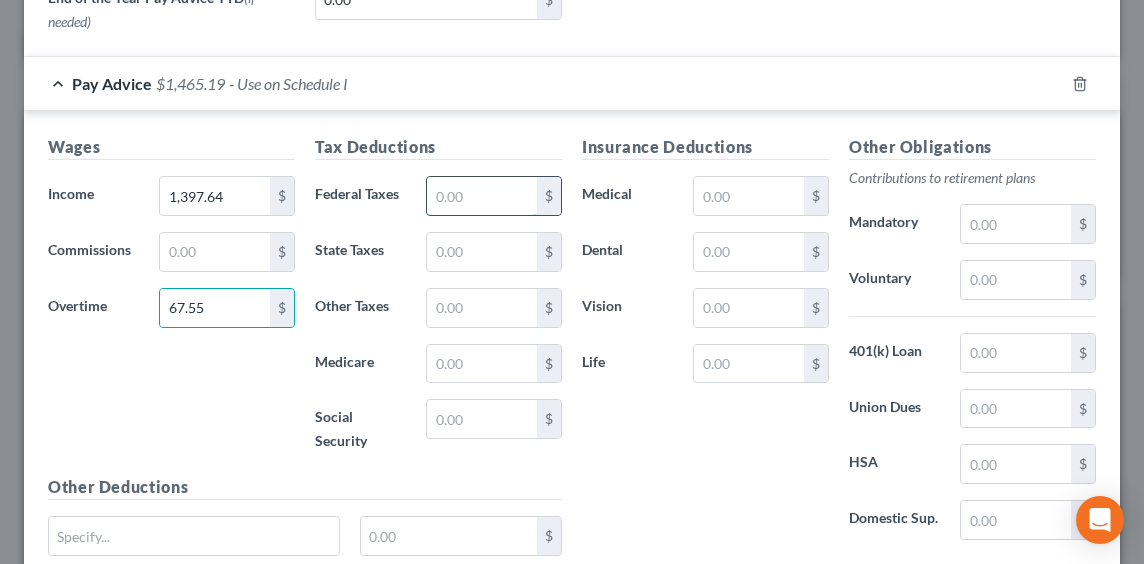 click at bounding box center (482, 196) 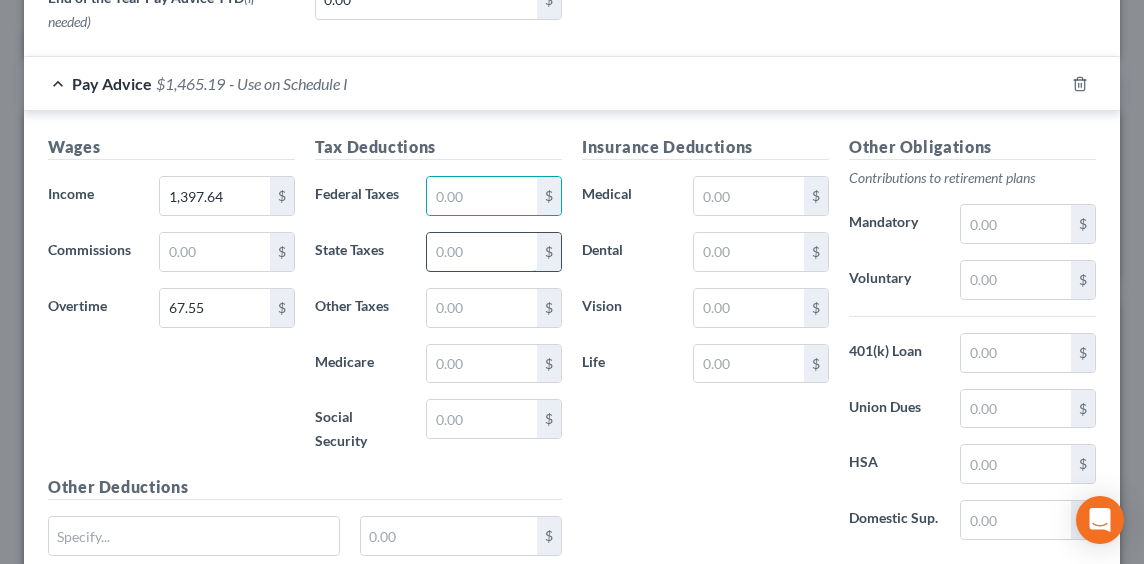 click at bounding box center (482, 252) 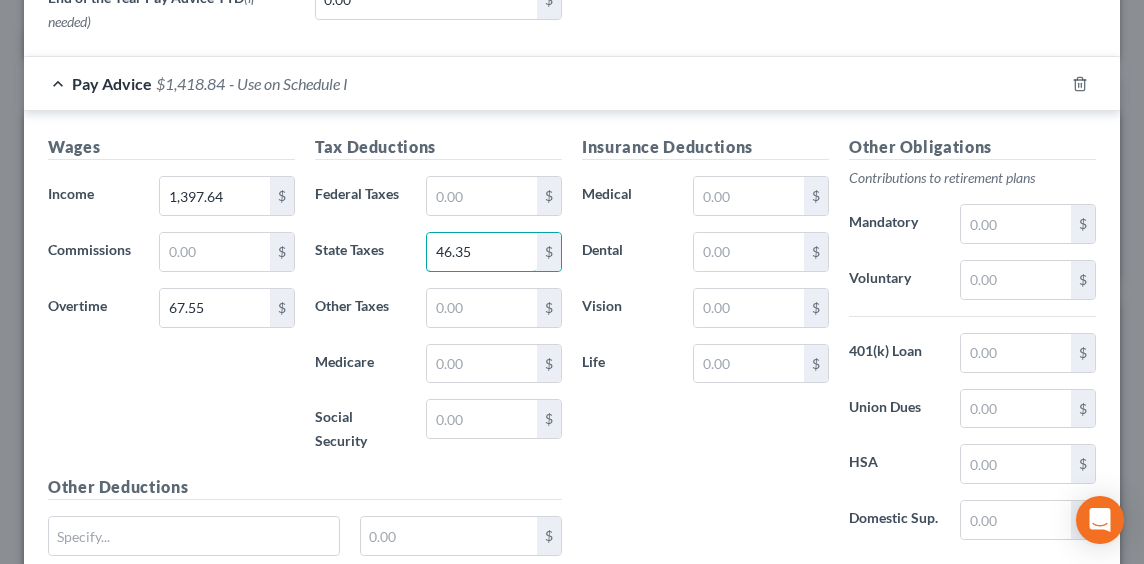 type on "46.35" 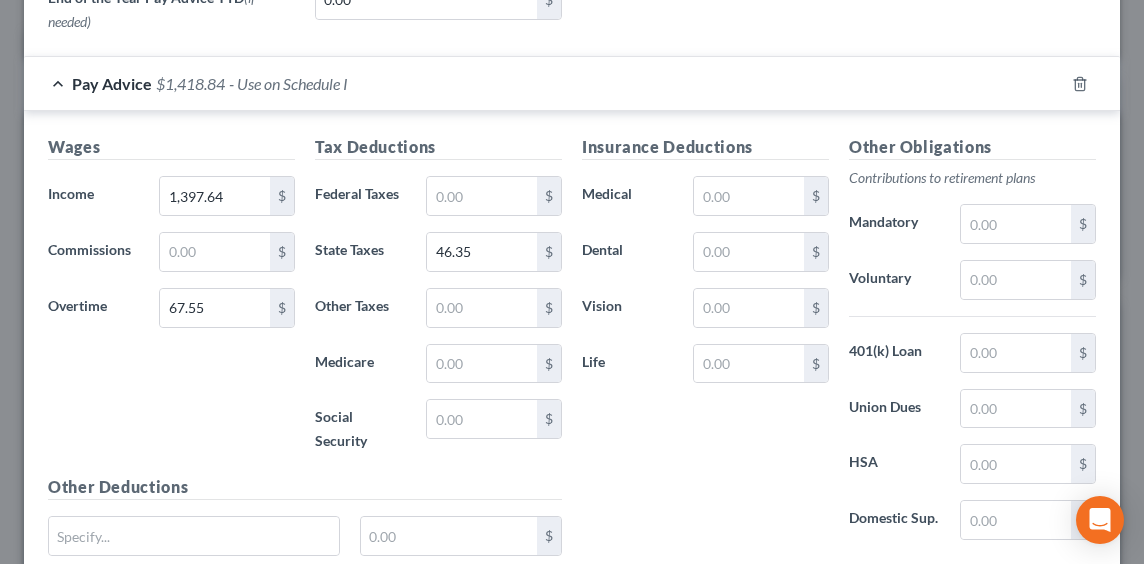 click on "Tax Deductions Federal Taxes $ State Taxes 46.35 $ Other Taxes $ Medicare $ Social Security $" at bounding box center (438, 305) 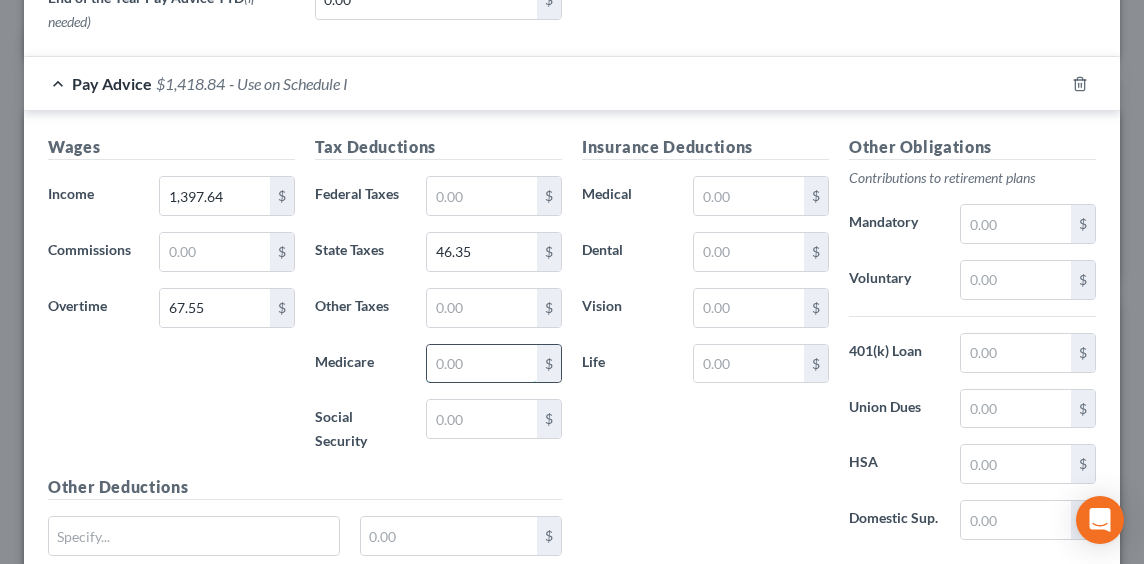 click at bounding box center [482, 364] 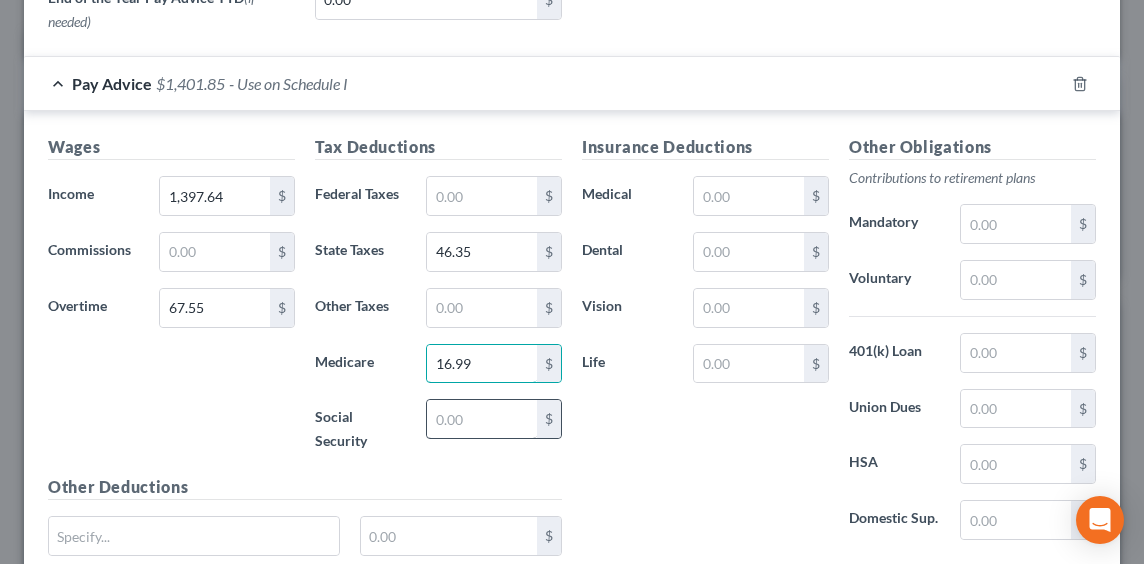 type on "16.99" 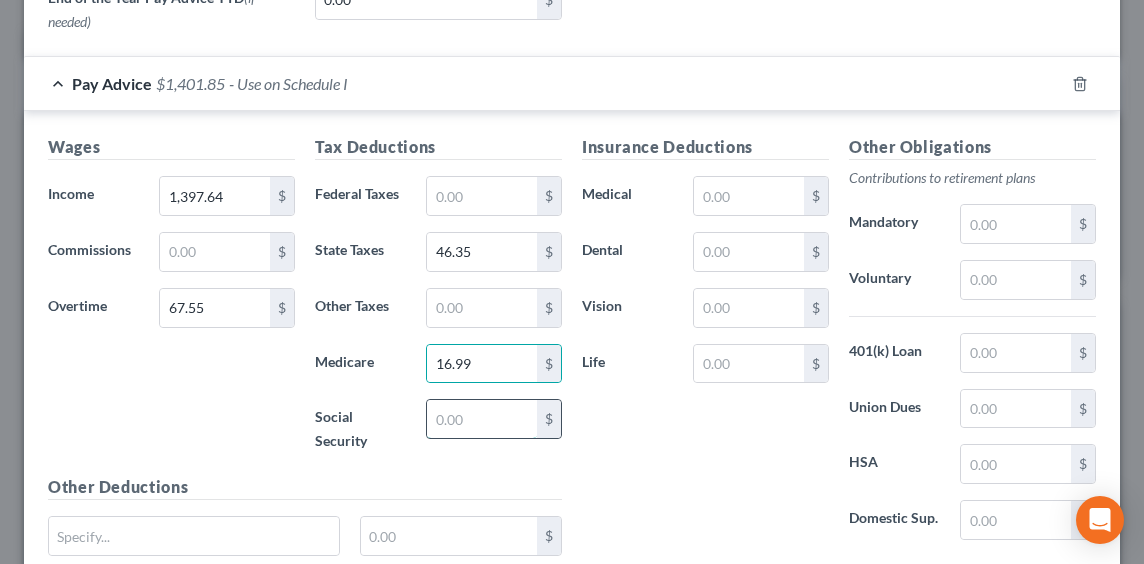 click at bounding box center (482, 419) 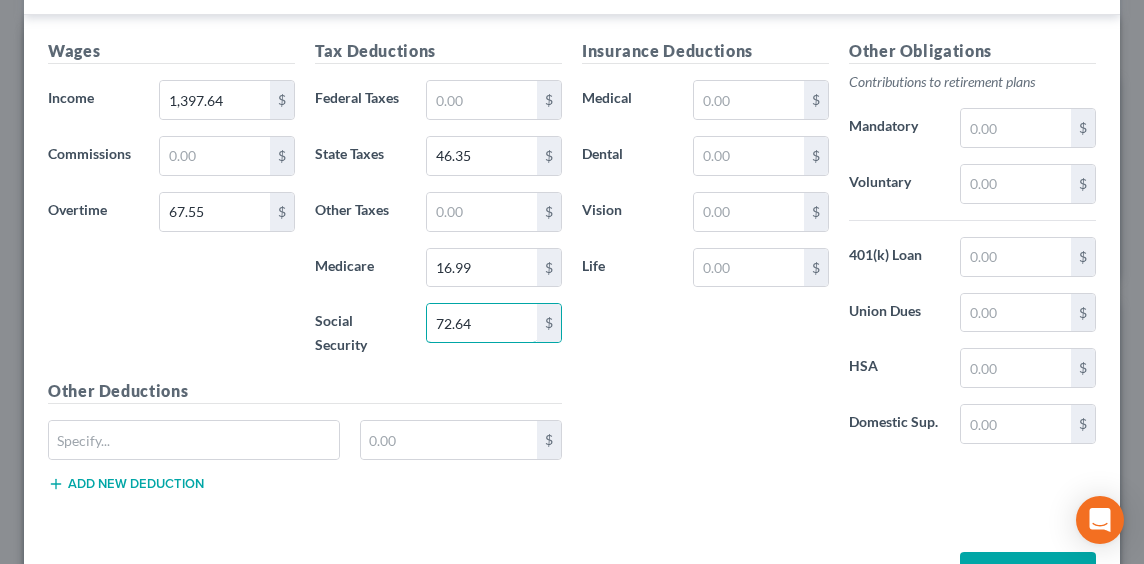 scroll, scrollTop: 937, scrollLeft: 0, axis: vertical 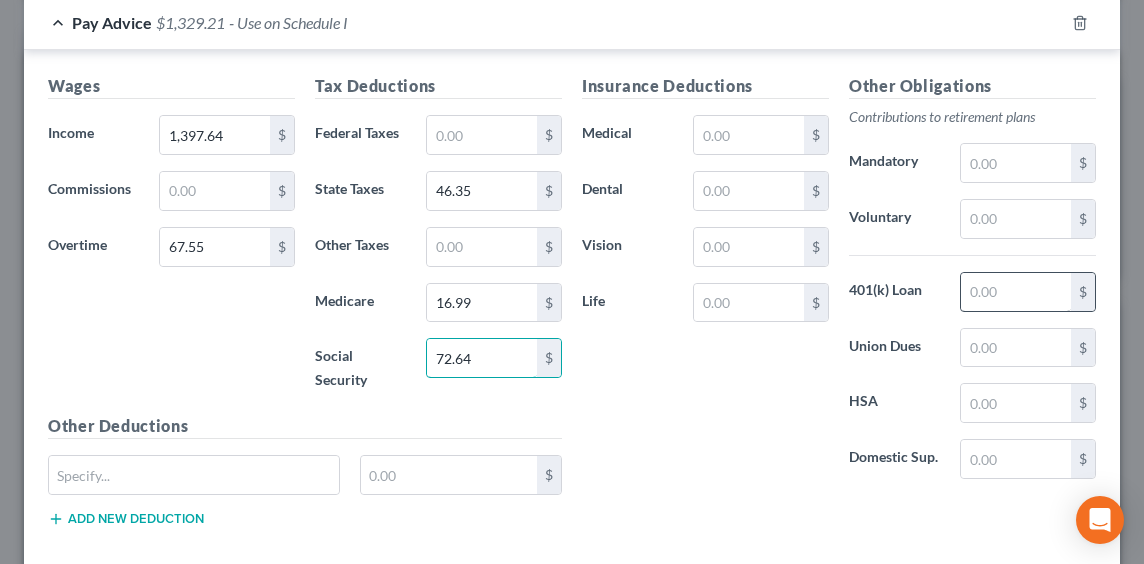 type on "72.64" 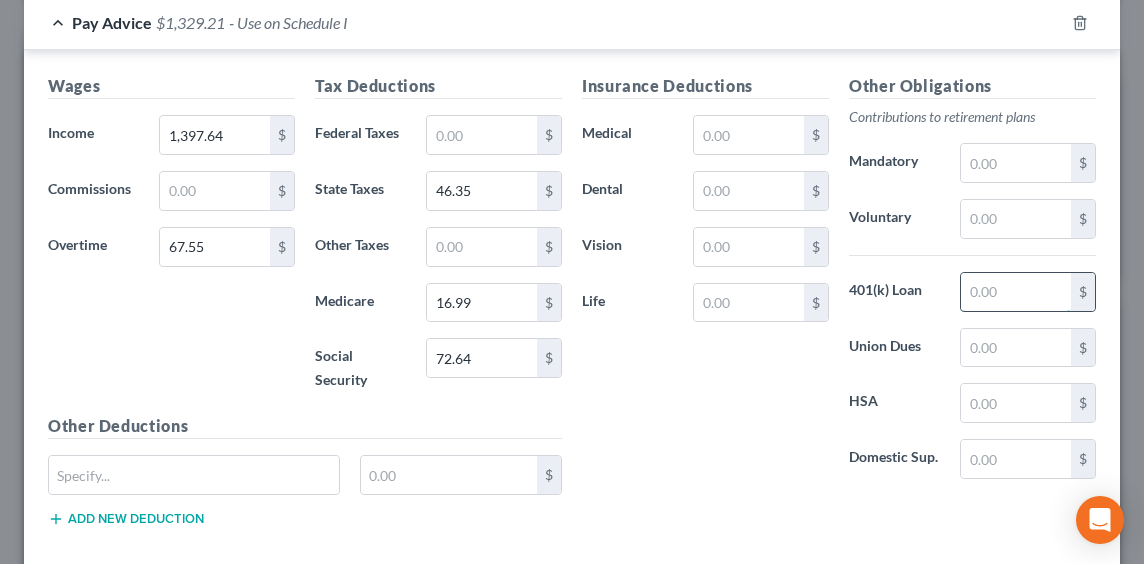 click at bounding box center [1016, 292] 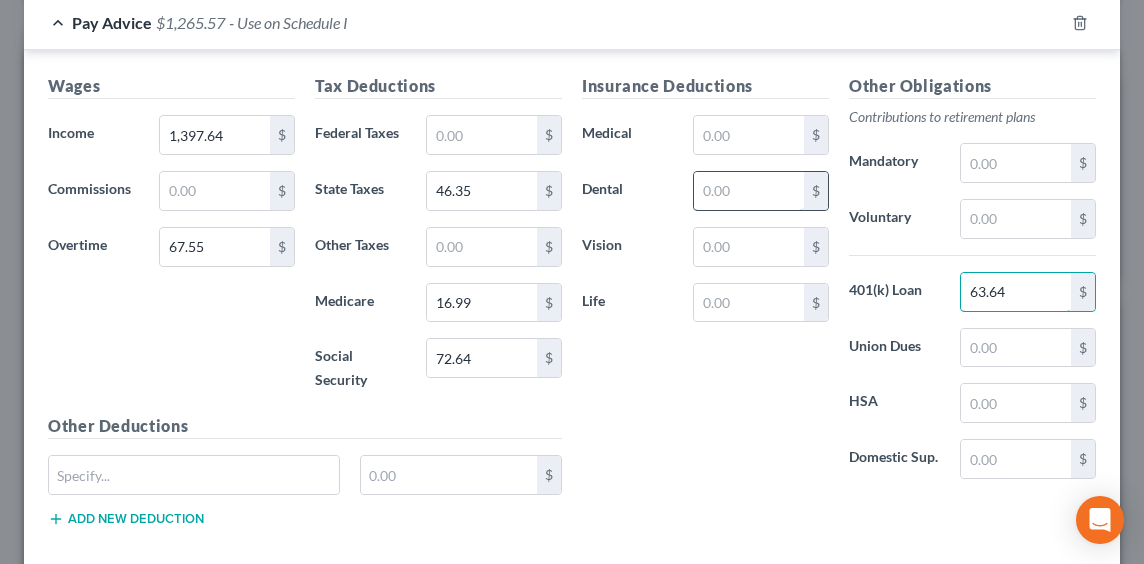 type on "63.64" 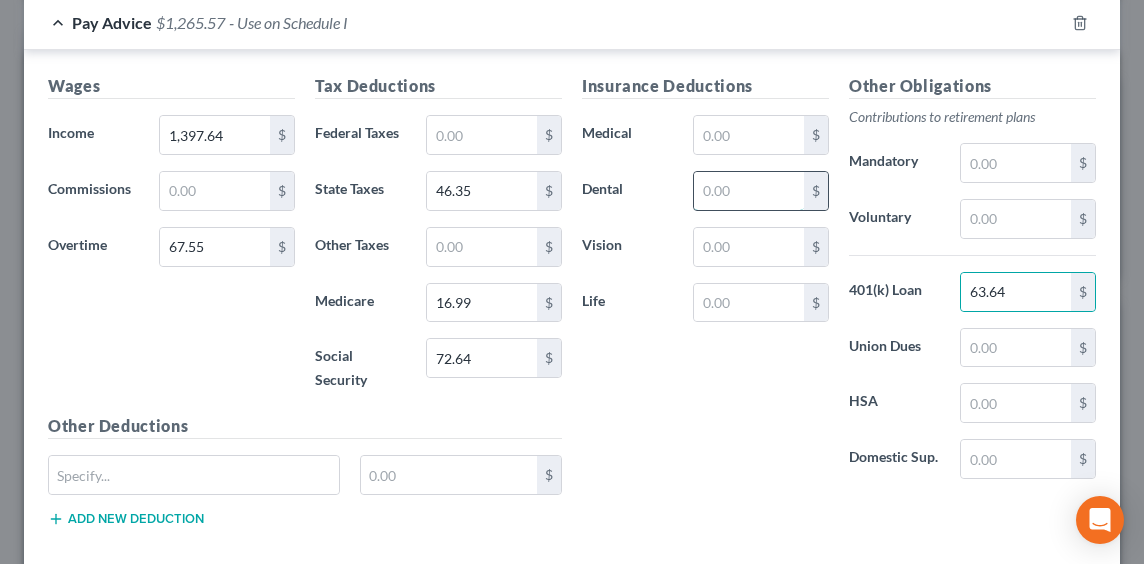 click at bounding box center [749, 191] 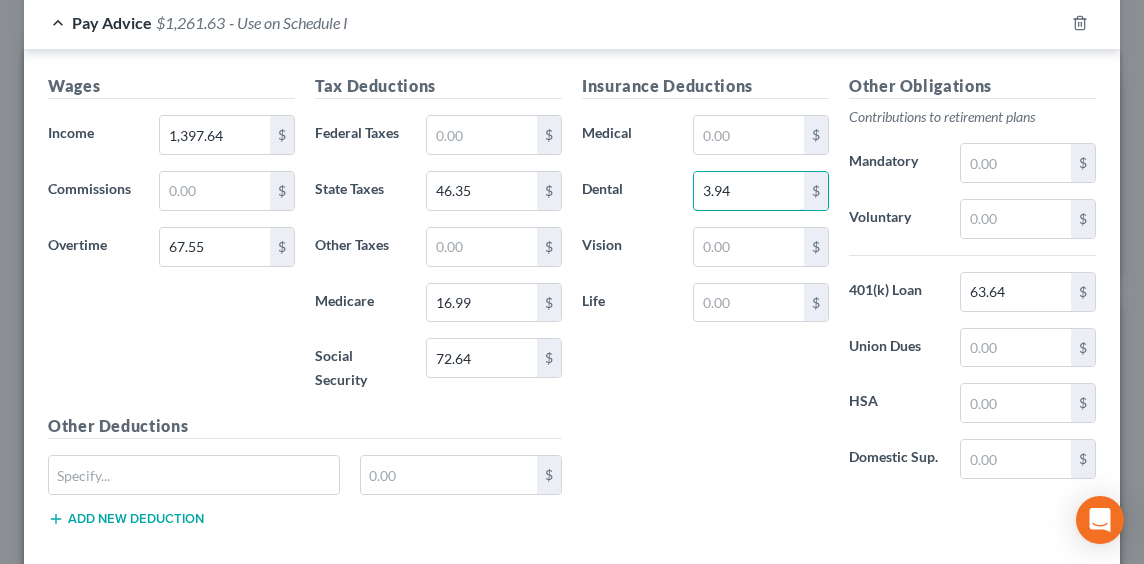 type on "3.94" 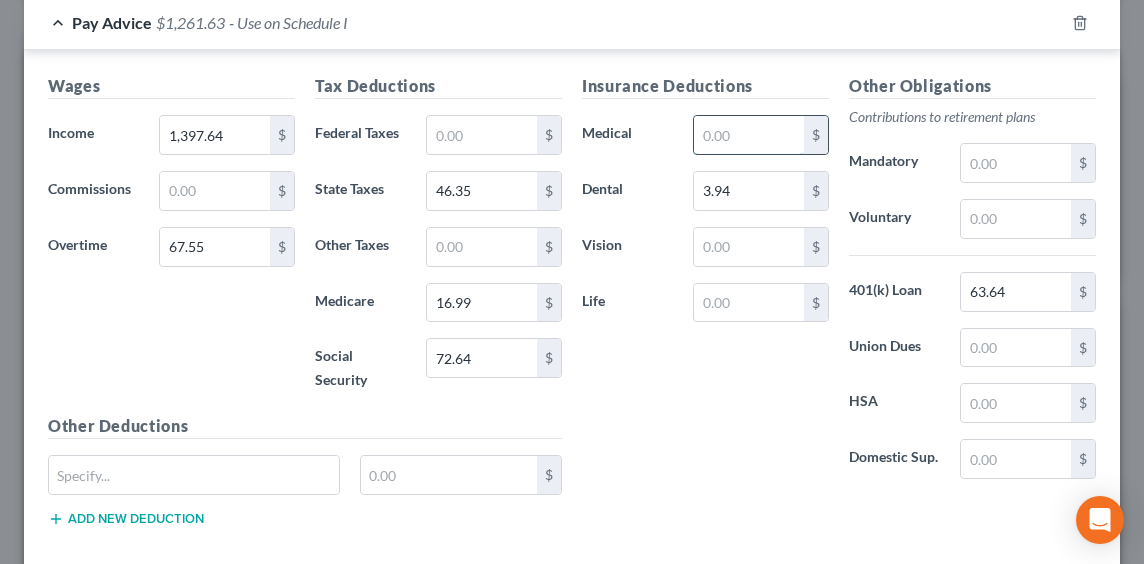click at bounding box center [749, 135] 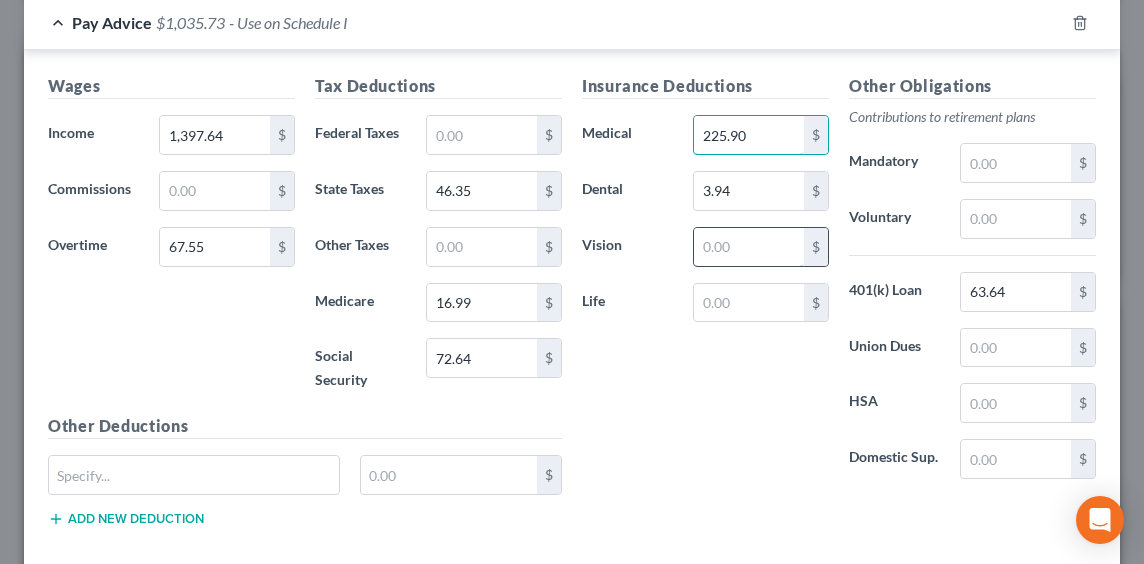 type on "225.90" 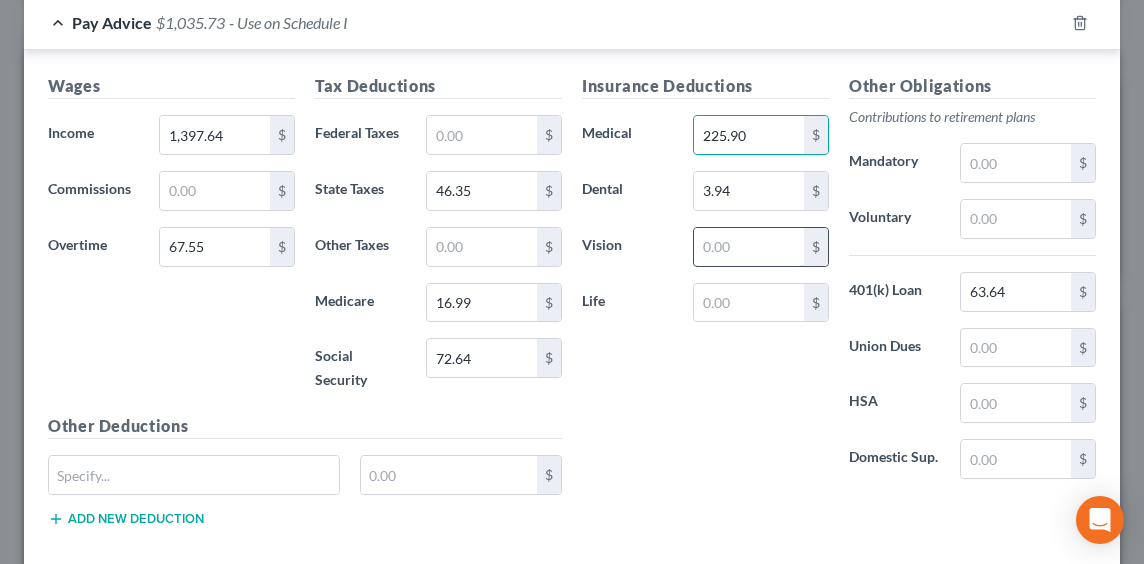 click at bounding box center [749, 247] 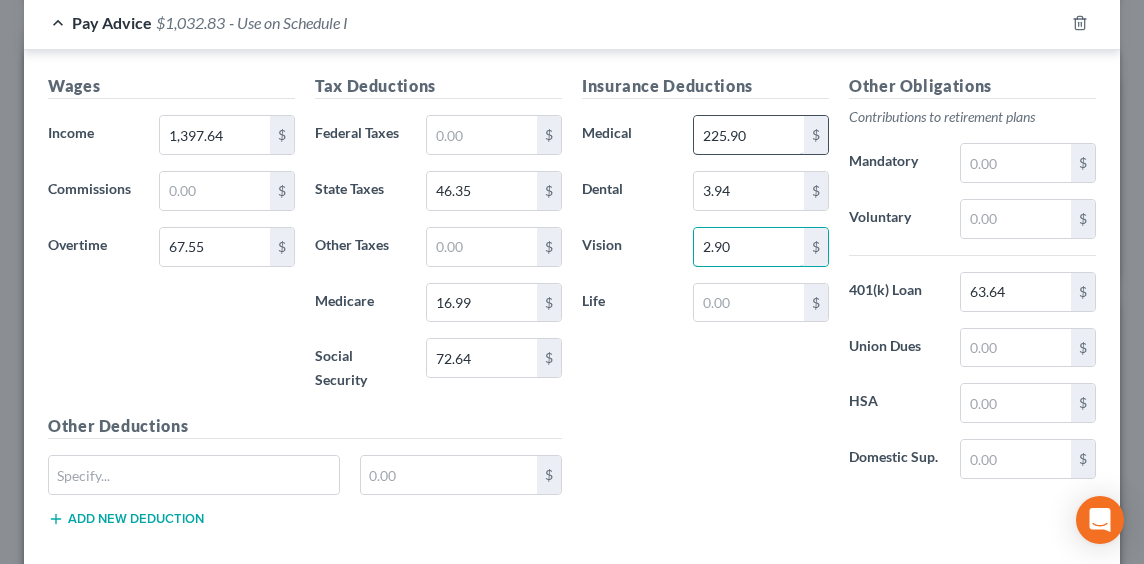 type on "2.90" 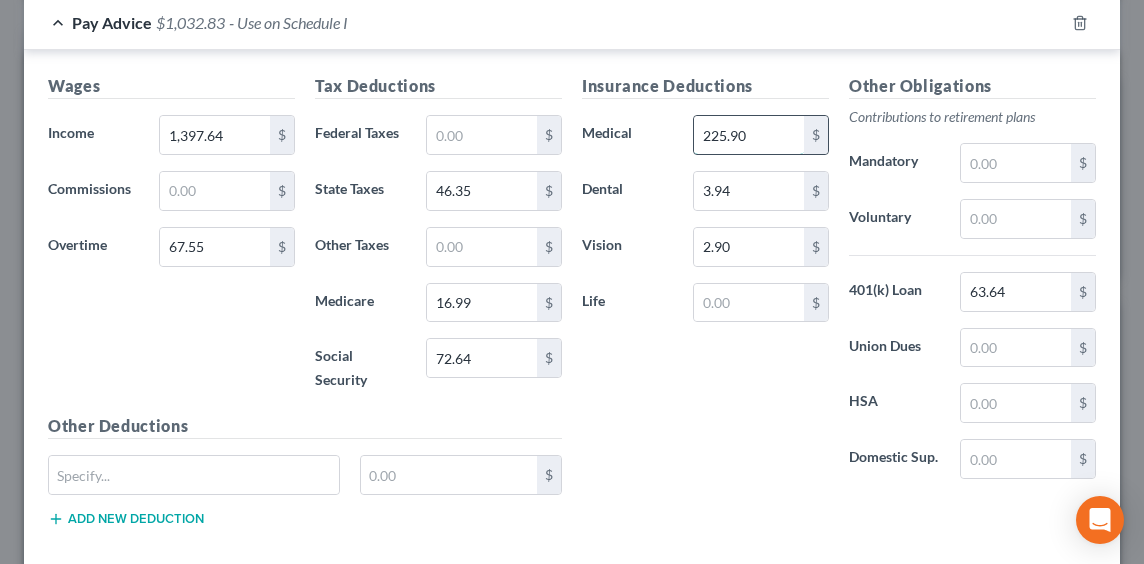 click on "225.90" at bounding box center (749, 135) 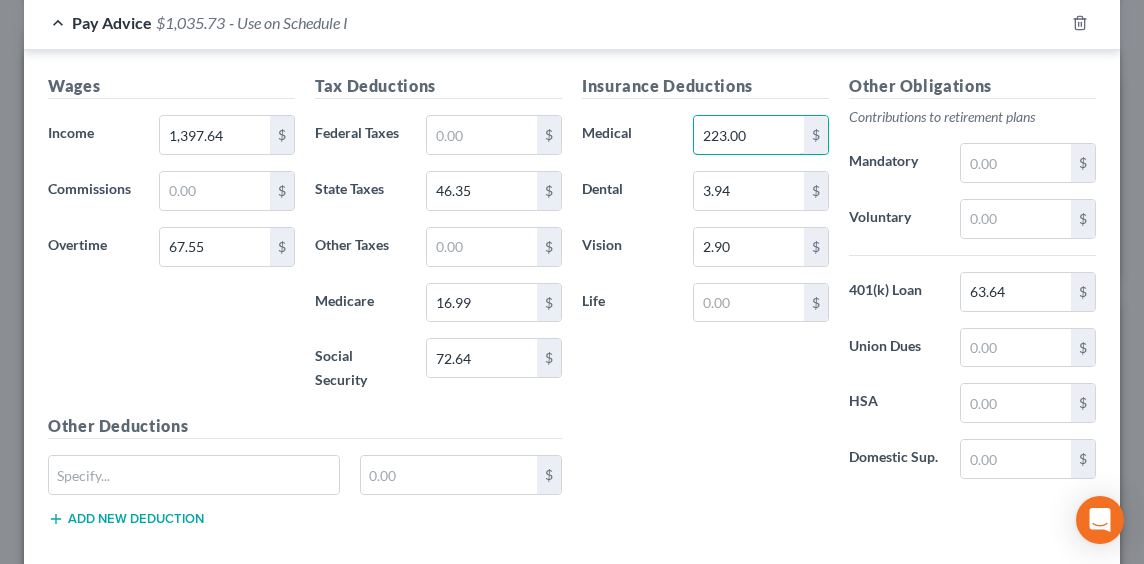 type on "223.00" 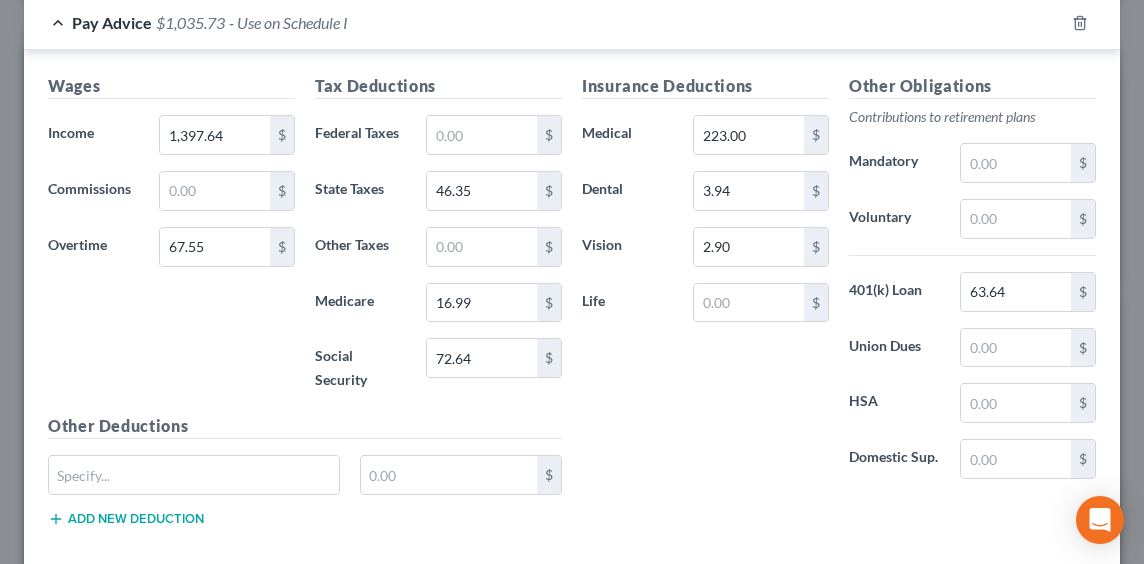 click on "Insurance Deductions Medical 223.00 $ Dental 3.94 $ Vision 2.90 $ Life $" at bounding box center [705, 284] 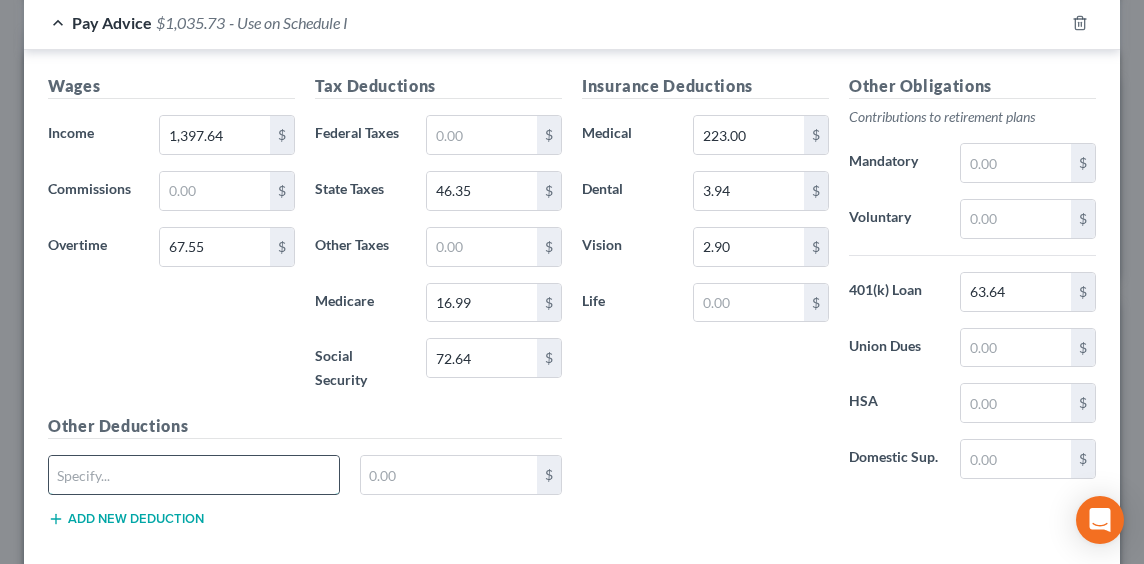 click at bounding box center [194, 475] 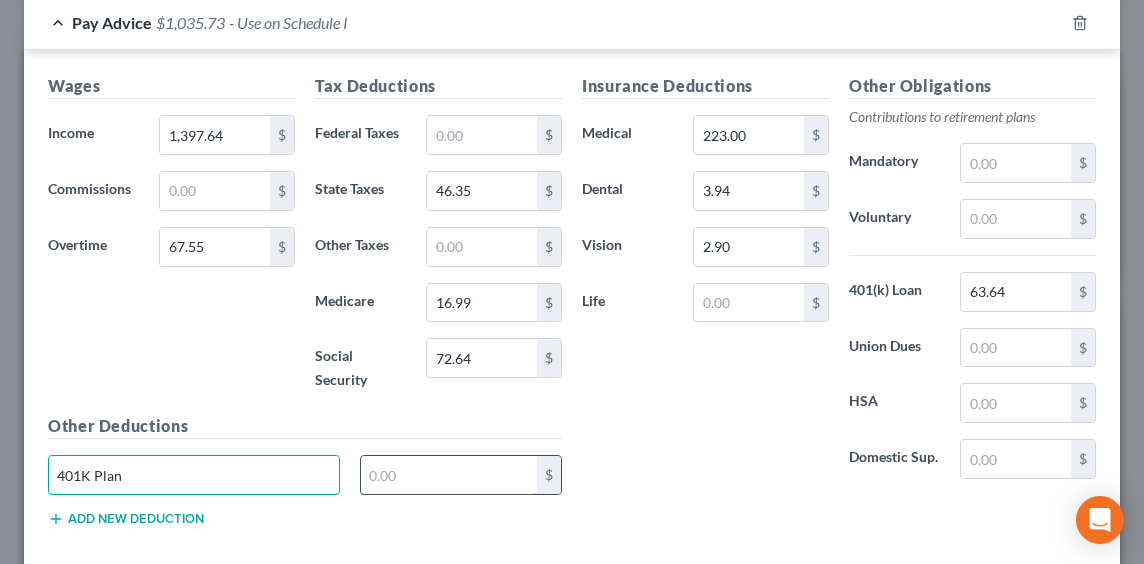 type on "401K Plan" 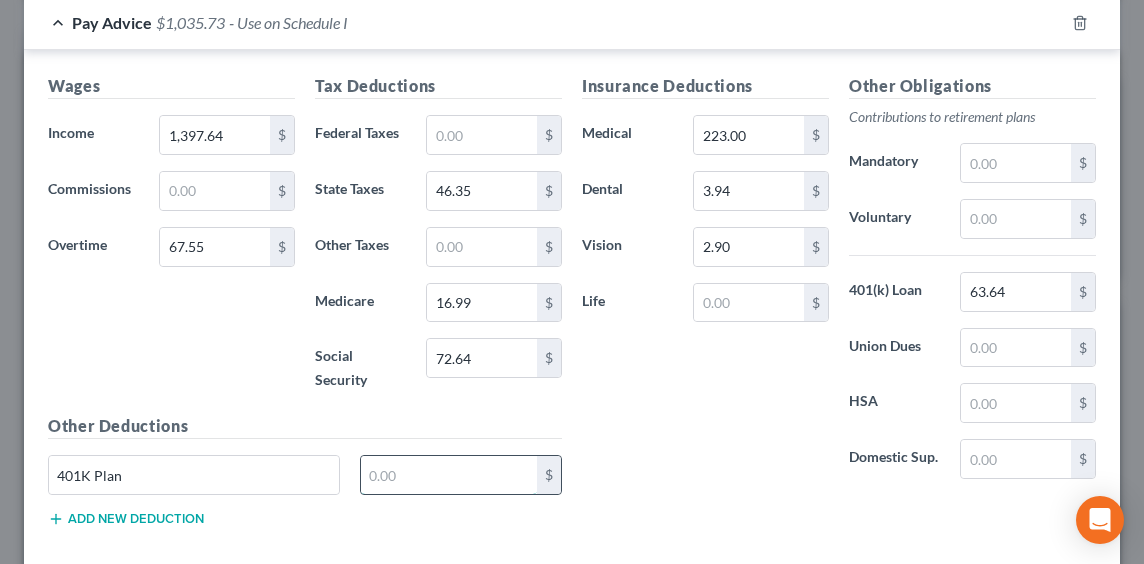click at bounding box center [449, 475] 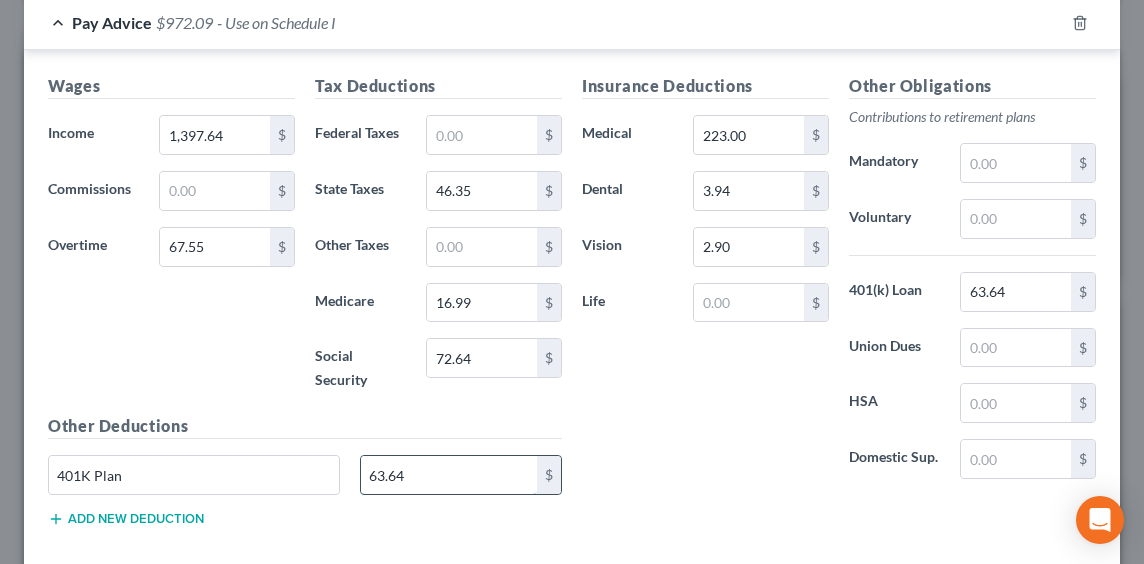 type on "63.64" 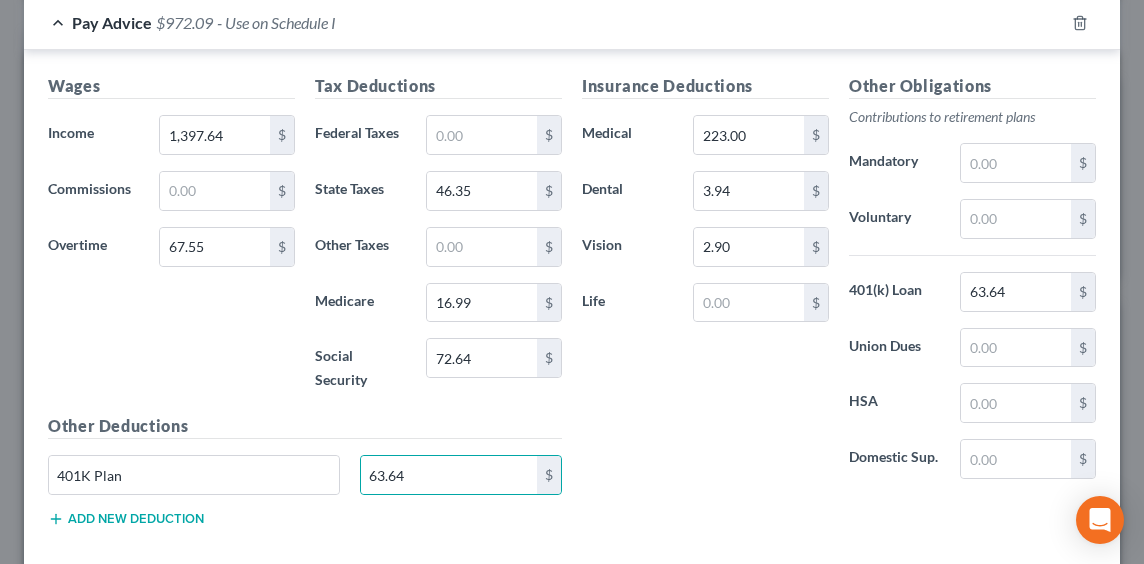 click on "Add new deduction" at bounding box center [126, 519] 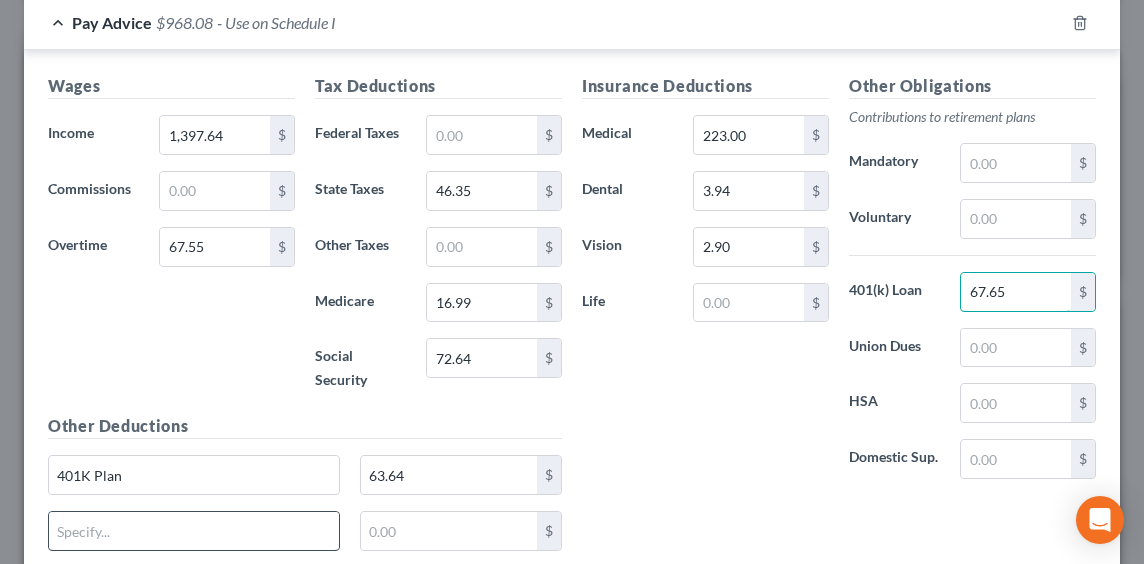 type on "67.65" 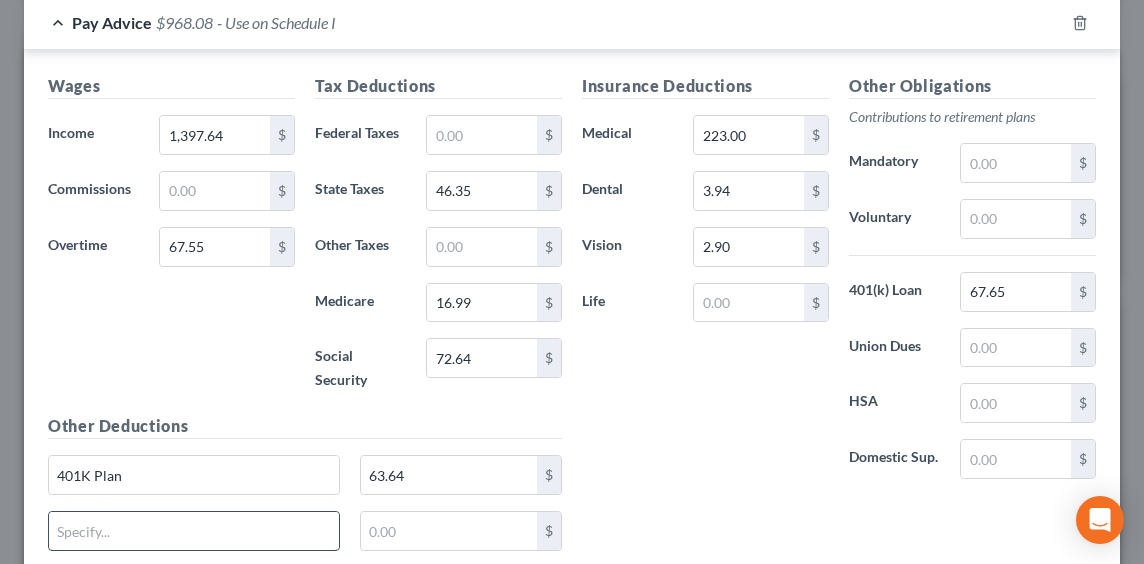 click at bounding box center [194, 531] 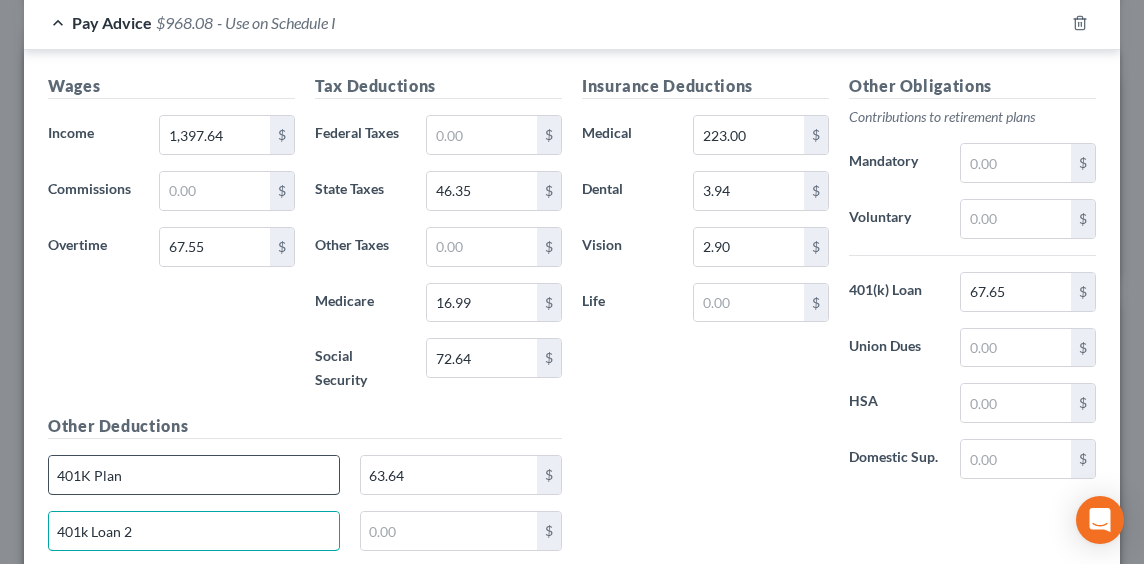 type on "401k Loan 2" 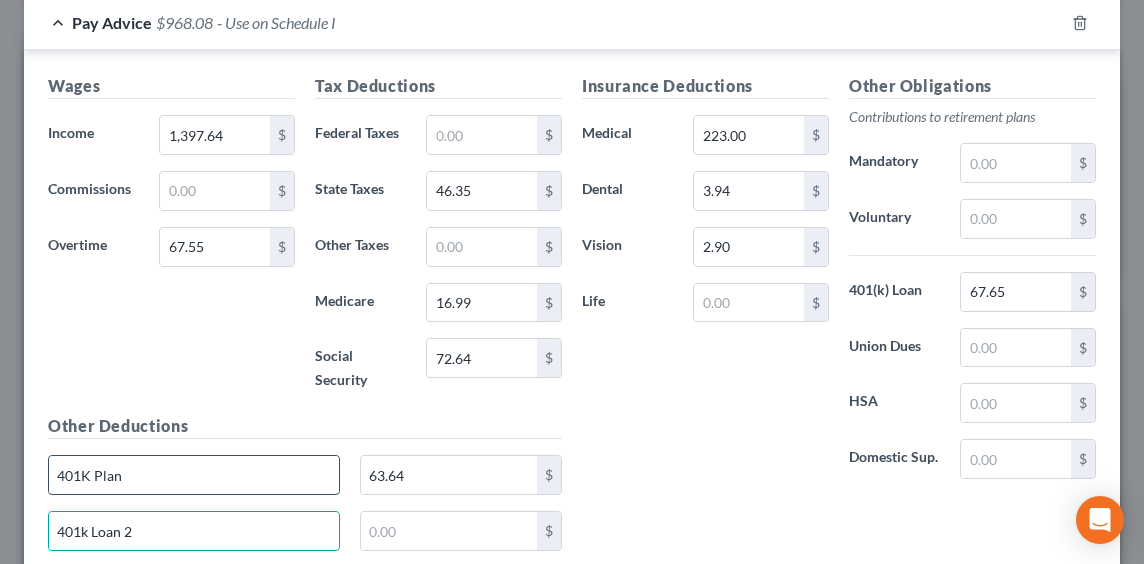 click on "401K Plan" at bounding box center [194, 475] 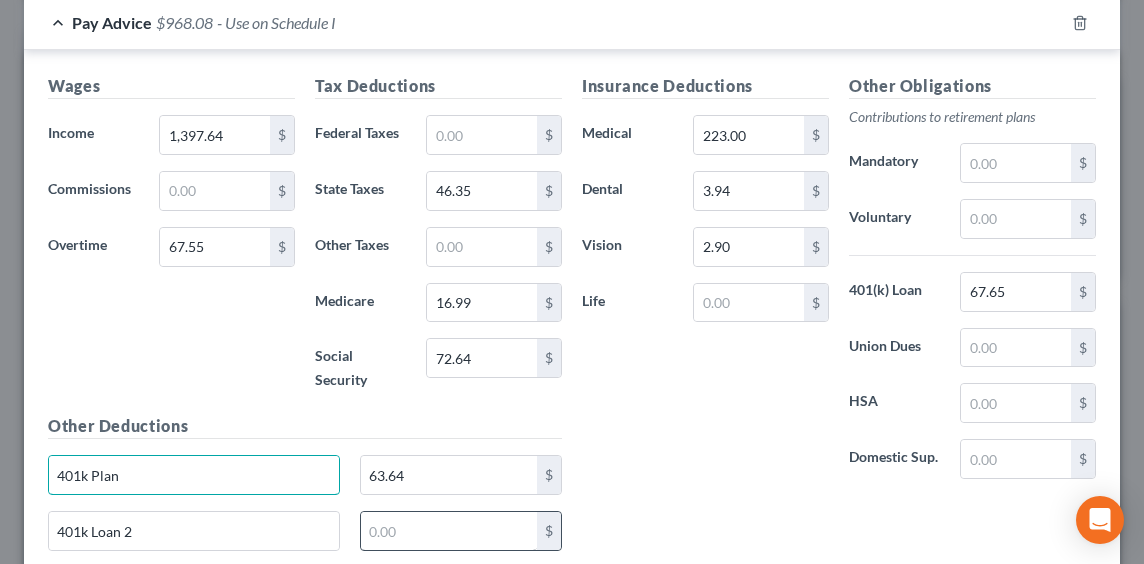 type on "401k Plan" 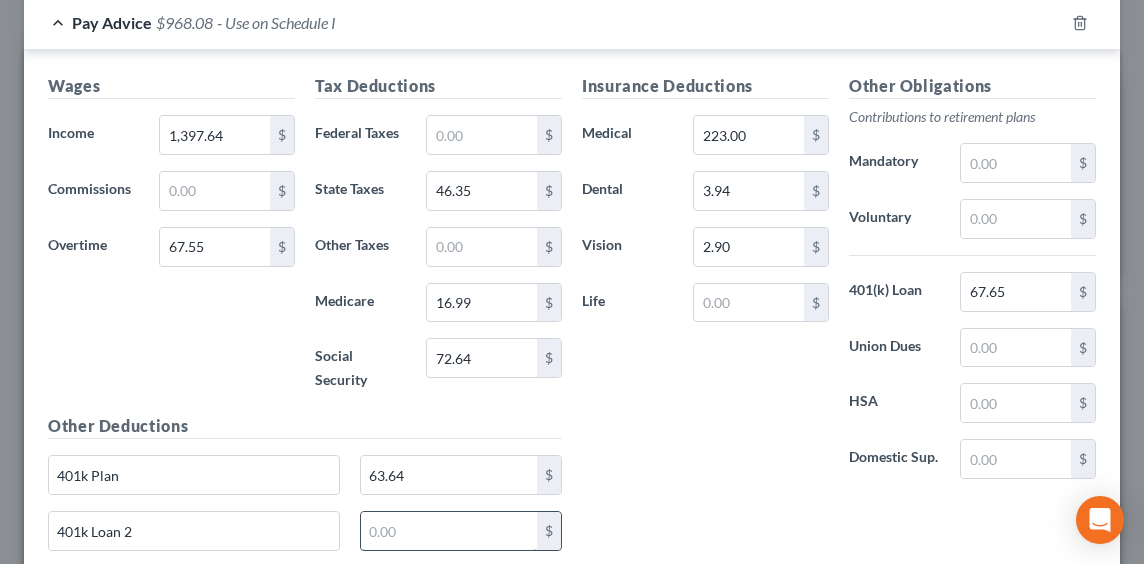 click at bounding box center [449, 531] 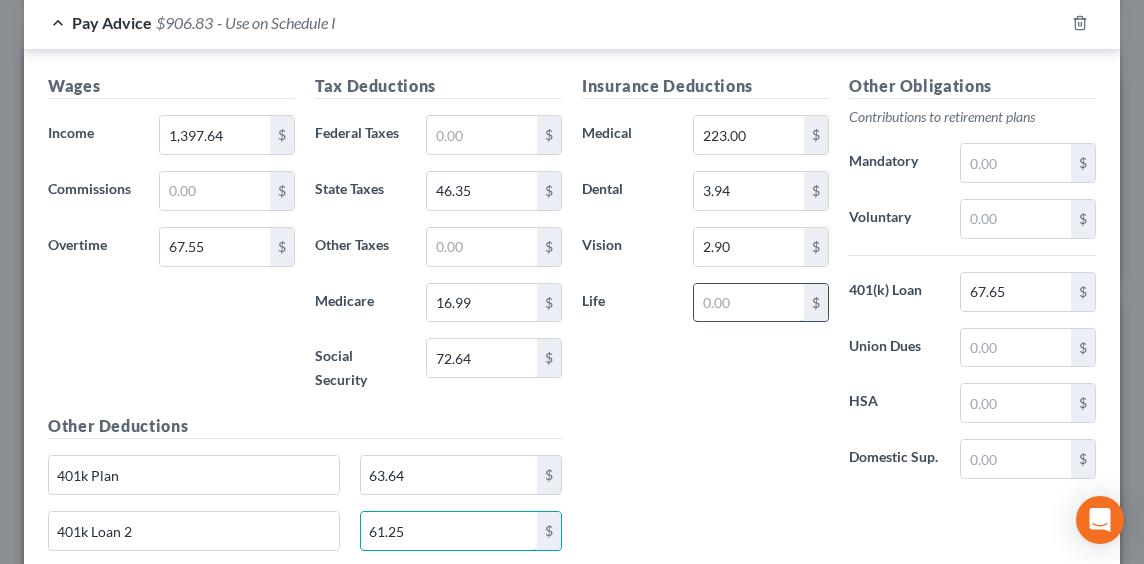 type on "61.25" 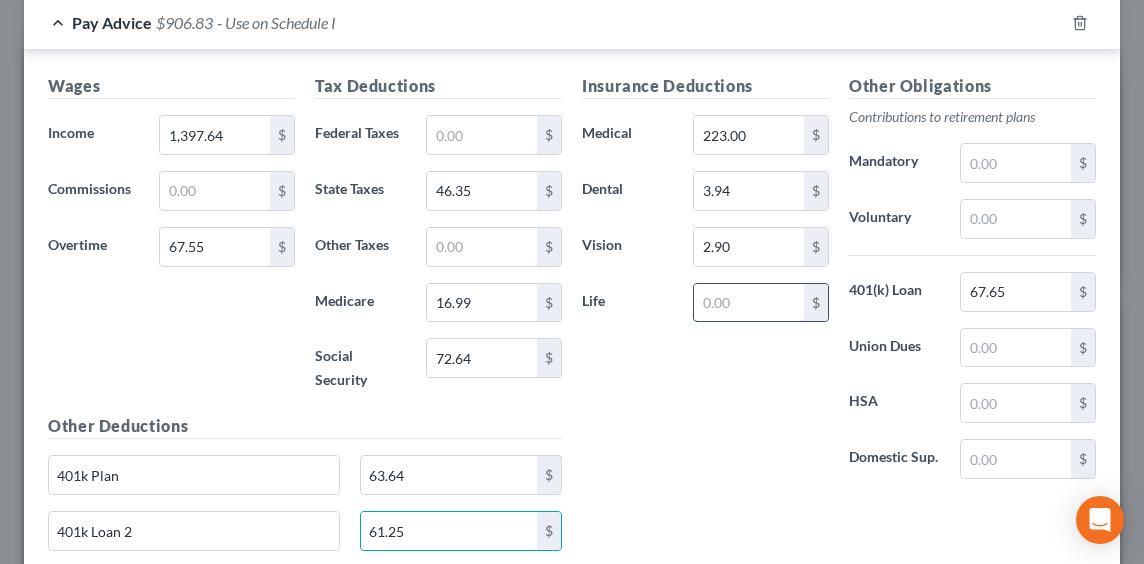 click at bounding box center (749, 303) 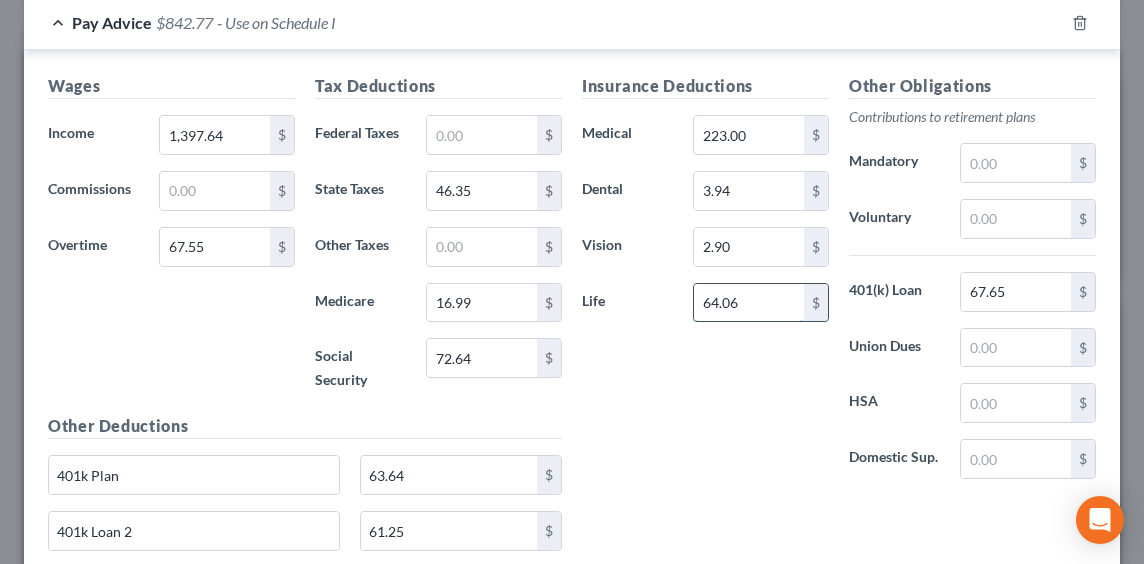 drag, startPoint x: 756, startPoint y: 296, endPoint x: 690, endPoint y: 301, distance: 66.189125 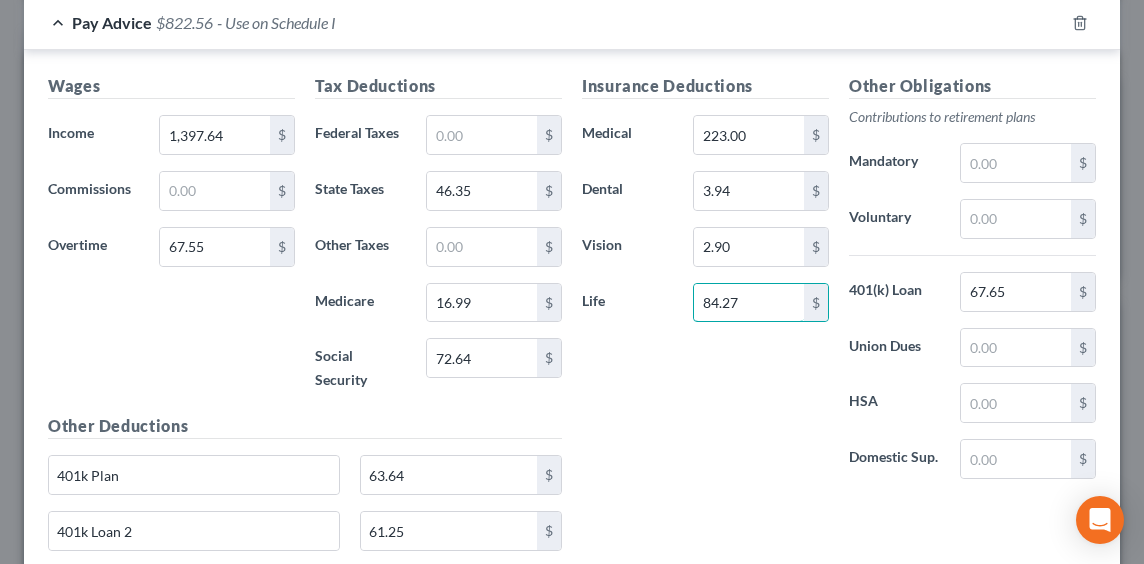 scroll, scrollTop: 1037, scrollLeft: 0, axis: vertical 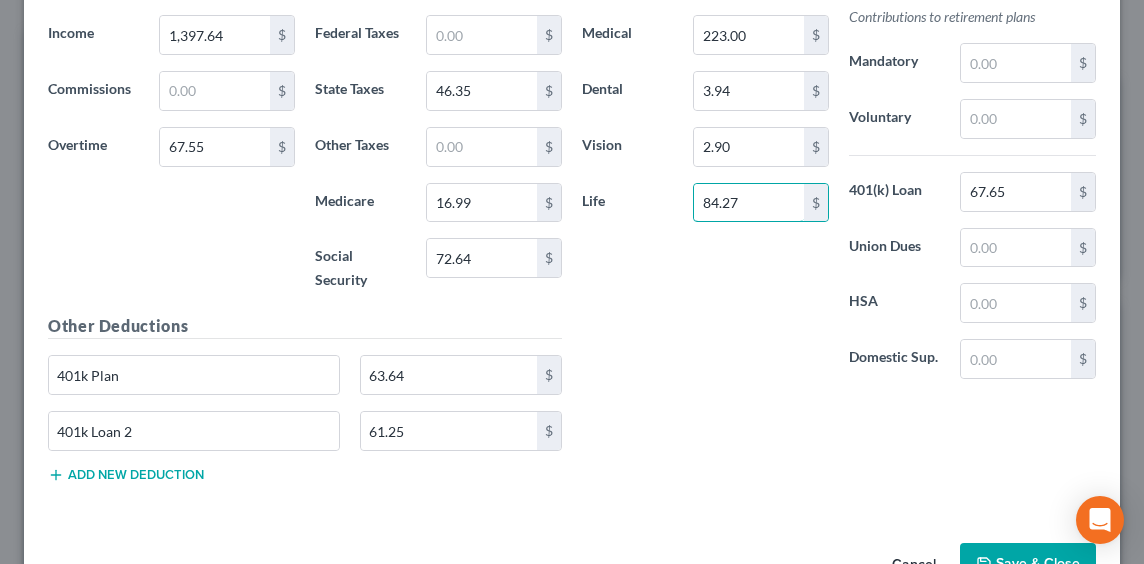 type on "84.27" 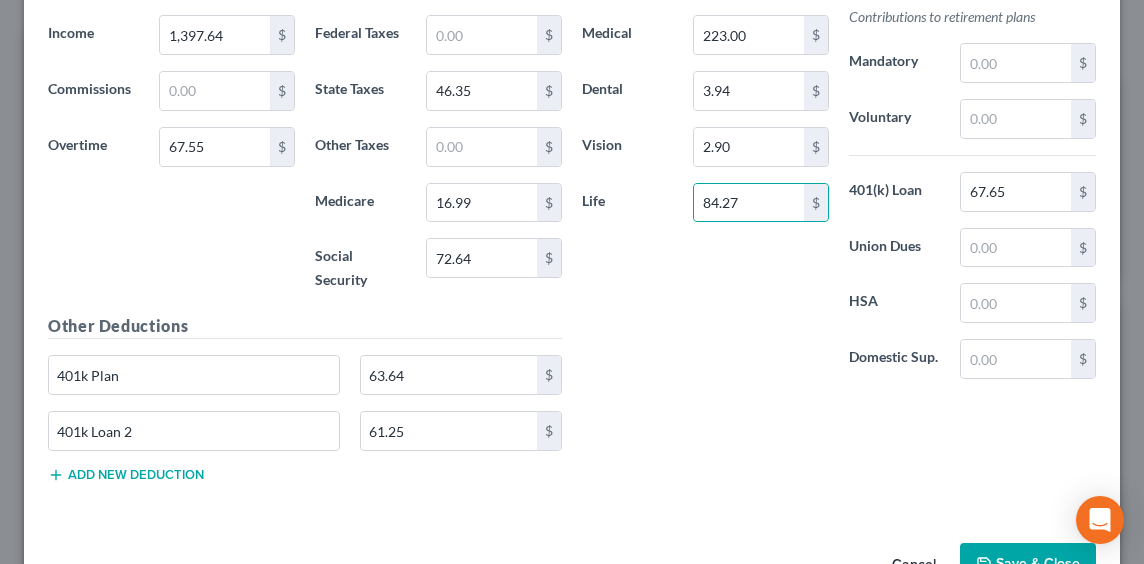 click on "Other Deductions 401k Plan 63.64 $ 401k Loan 2 61.25 $ Add new deduction" at bounding box center [305, 406] 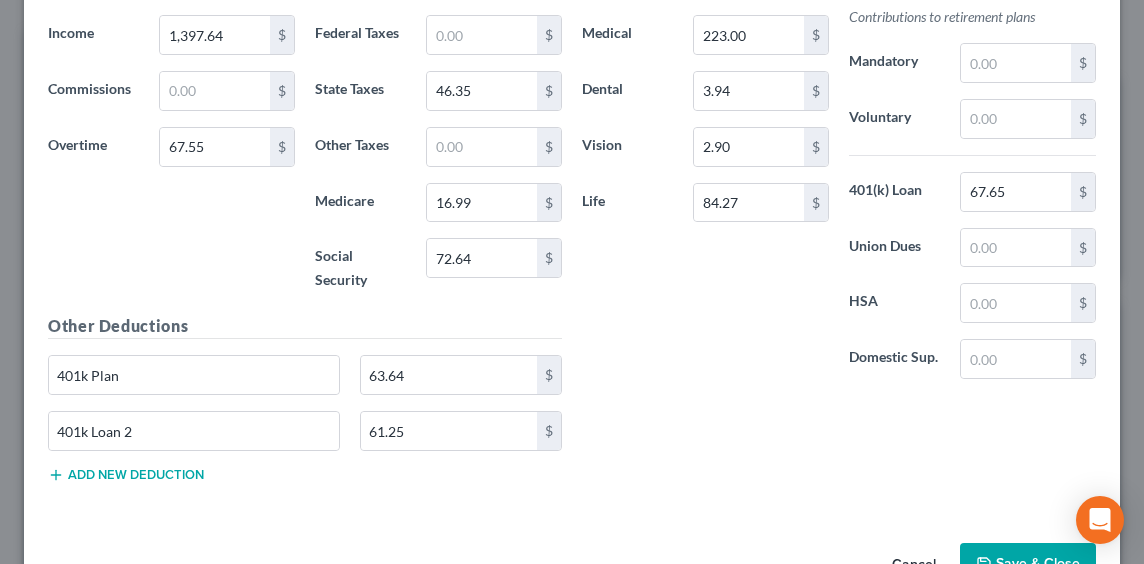 click on "Add new deduction" at bounding box center [126, 475] 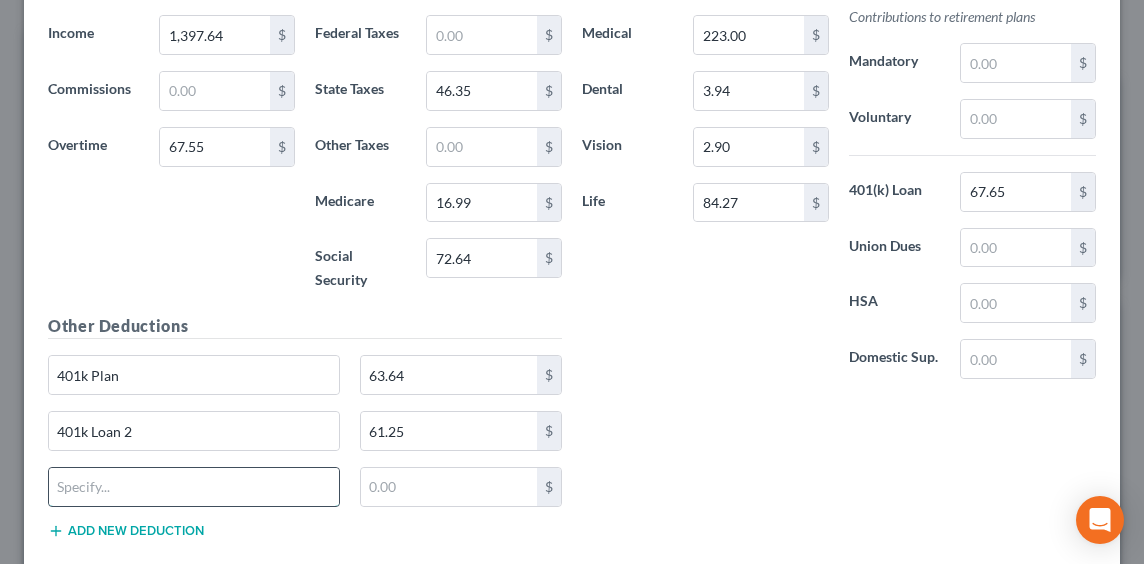 click at bounding box center [194, 487] 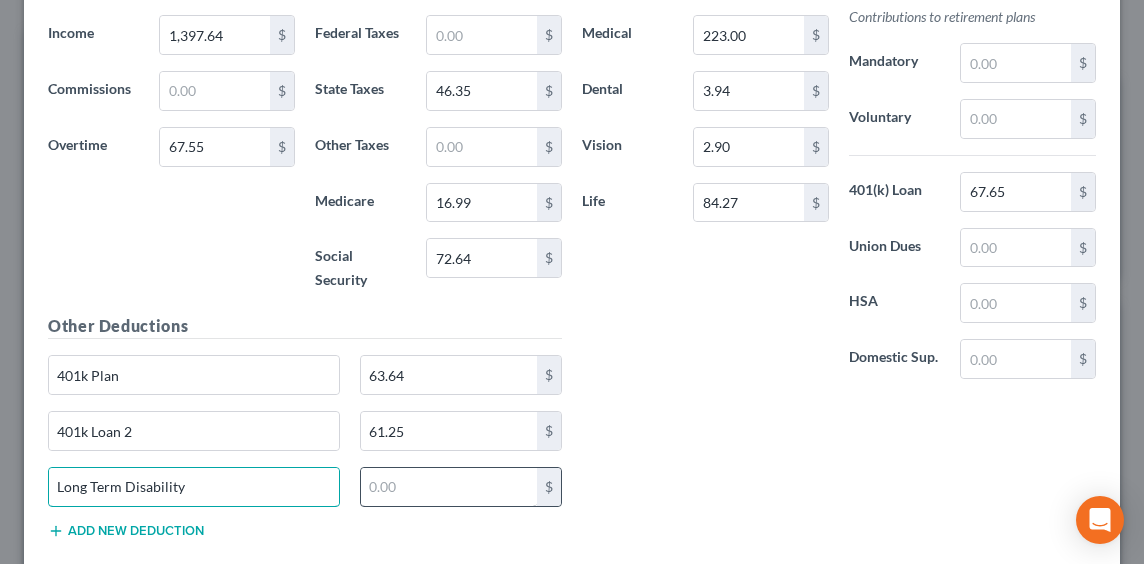 type on "Long Term Disability" 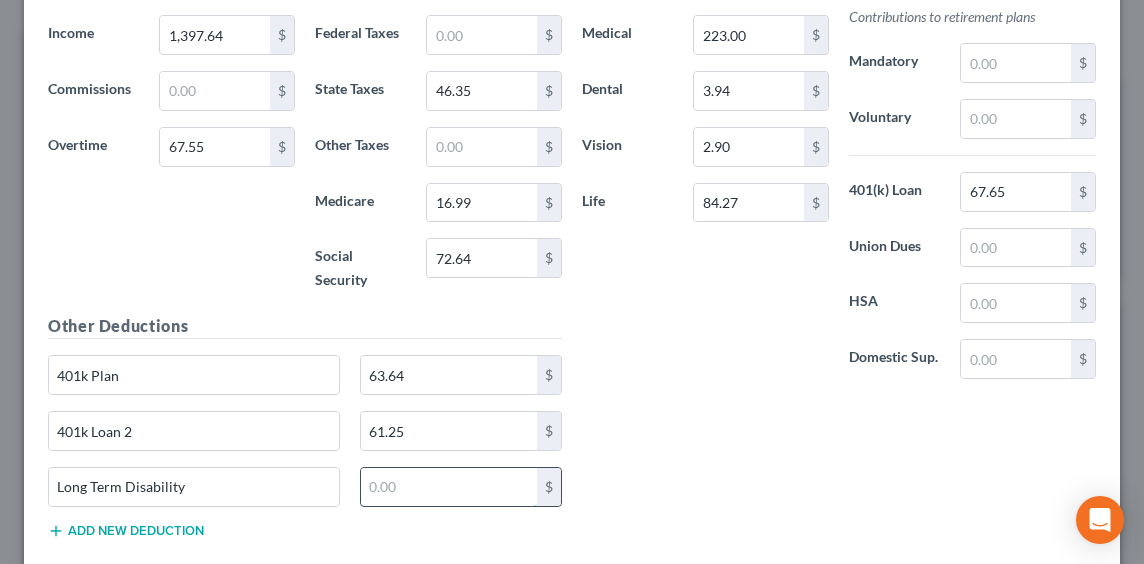 click at bounding box center [449, 487] 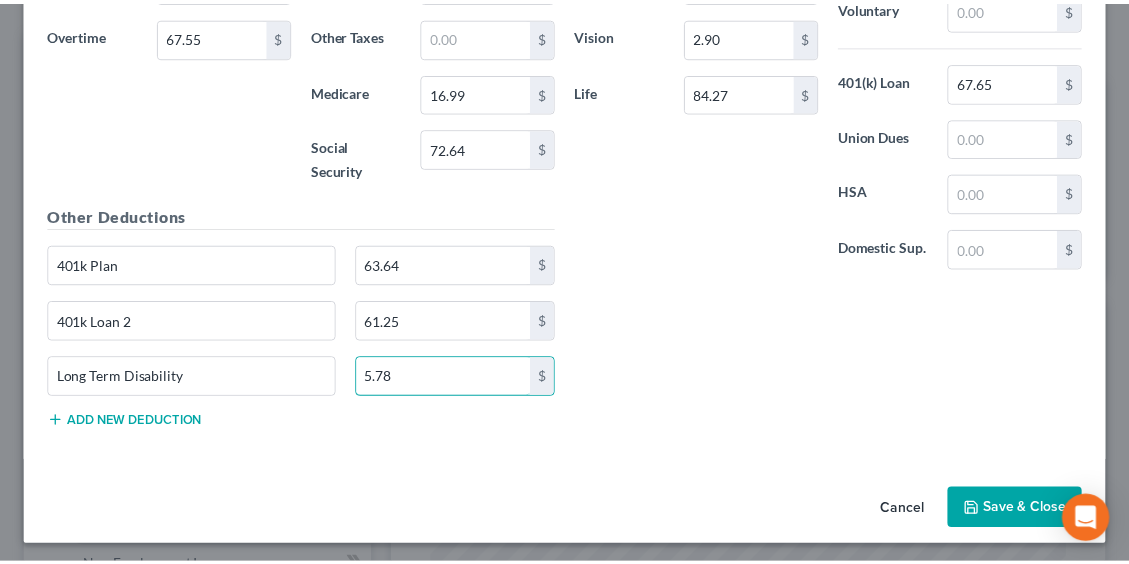 scroll, scrollTop: 1148, scrollLeft: 0, axis: vertical 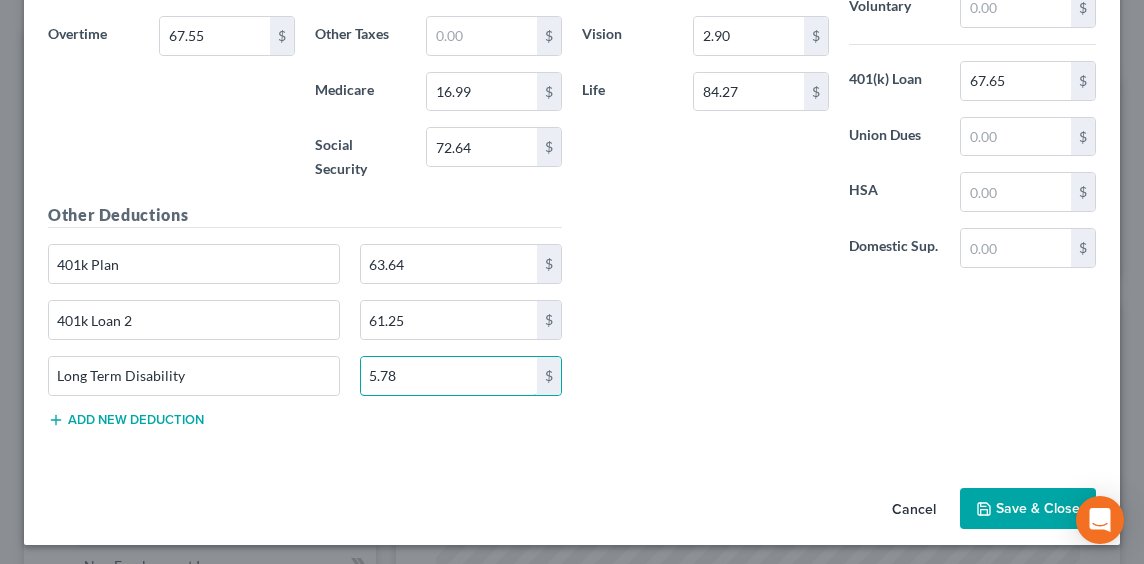 type on "5.78" 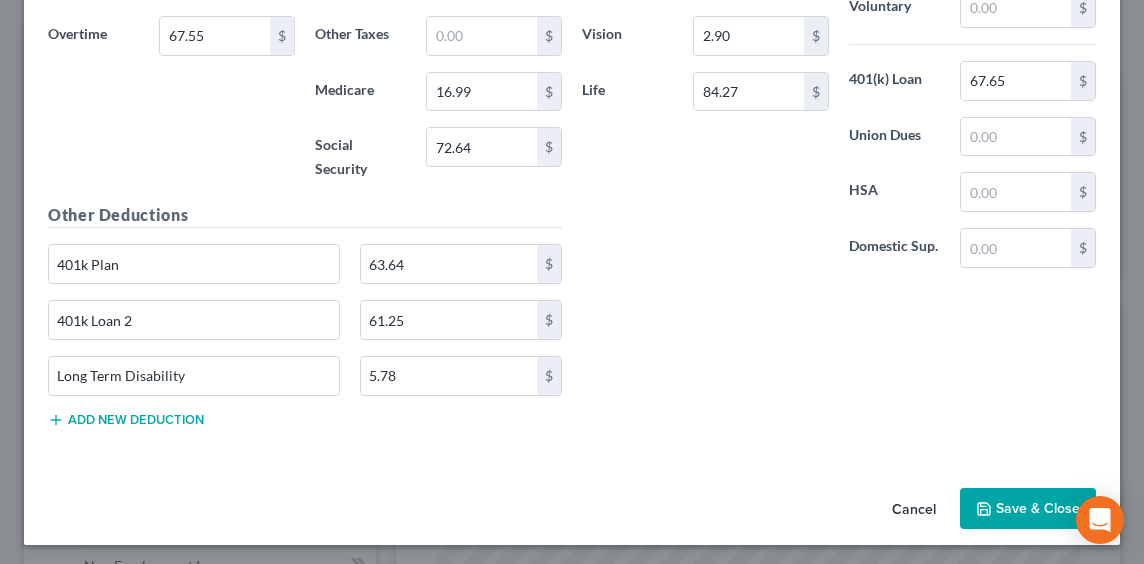 click on "Save & Close" at bounding box center (1028, 509) 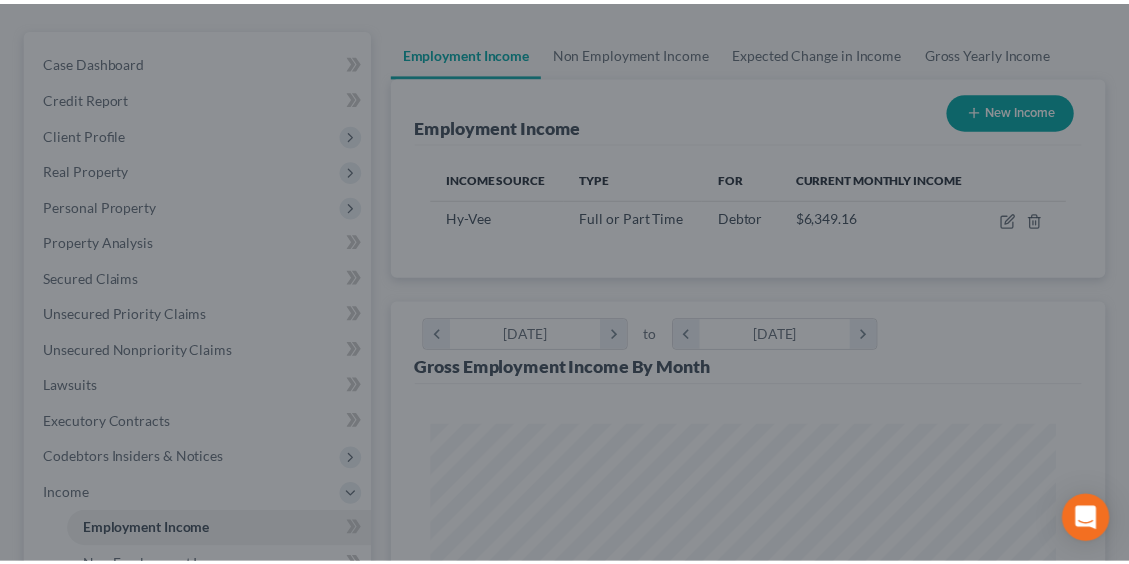 scroll, scrollTop: 317, scrollLeft: 674, axis: both 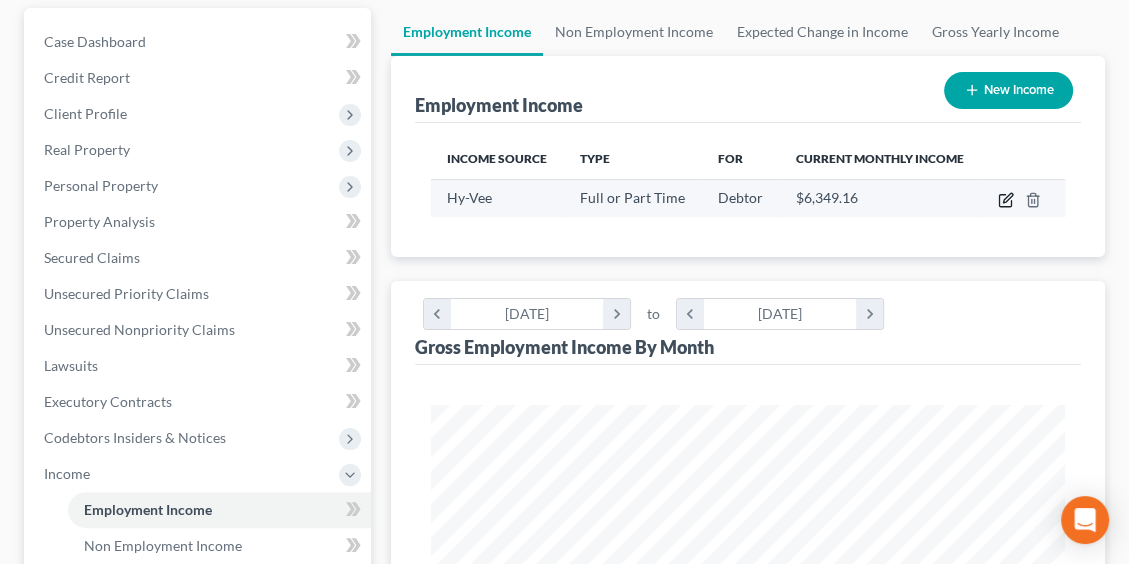 click 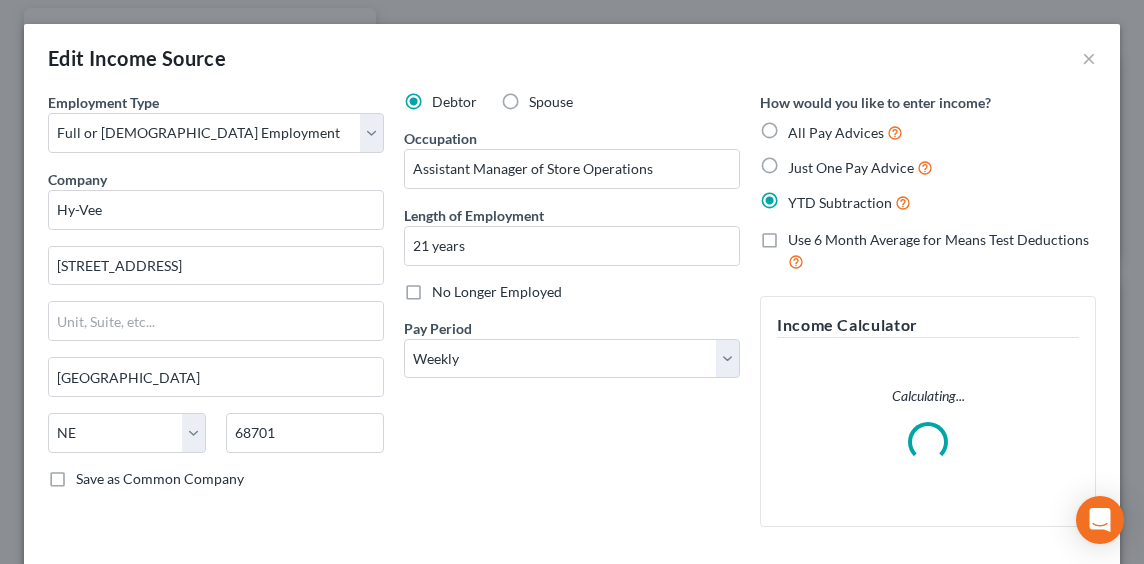 scroll, scrollTop: 999677, scrollLeft: 999316, axis: both 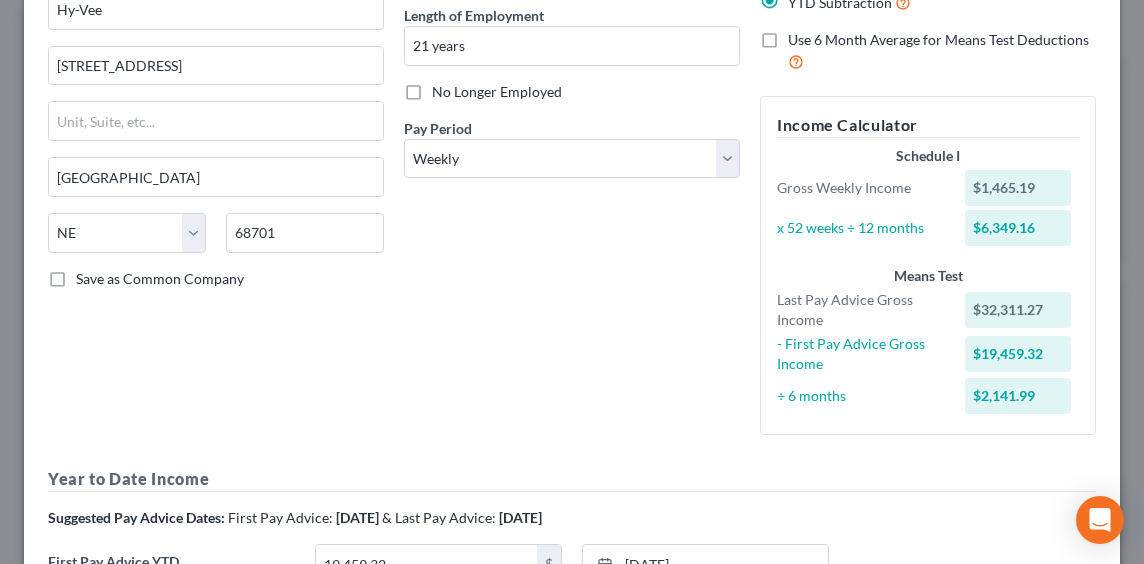click on "Use 6 Month Average for Means Test Deductions" at bounding box center [938, 39] 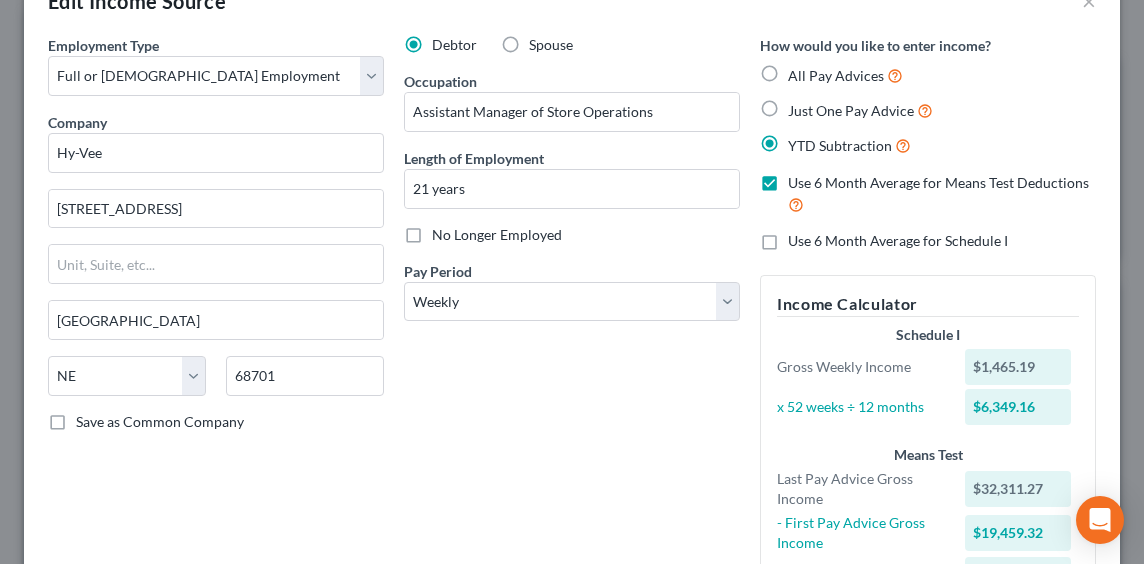 scroll, scrollTop: 0, scrollLeft: 0, axis: both 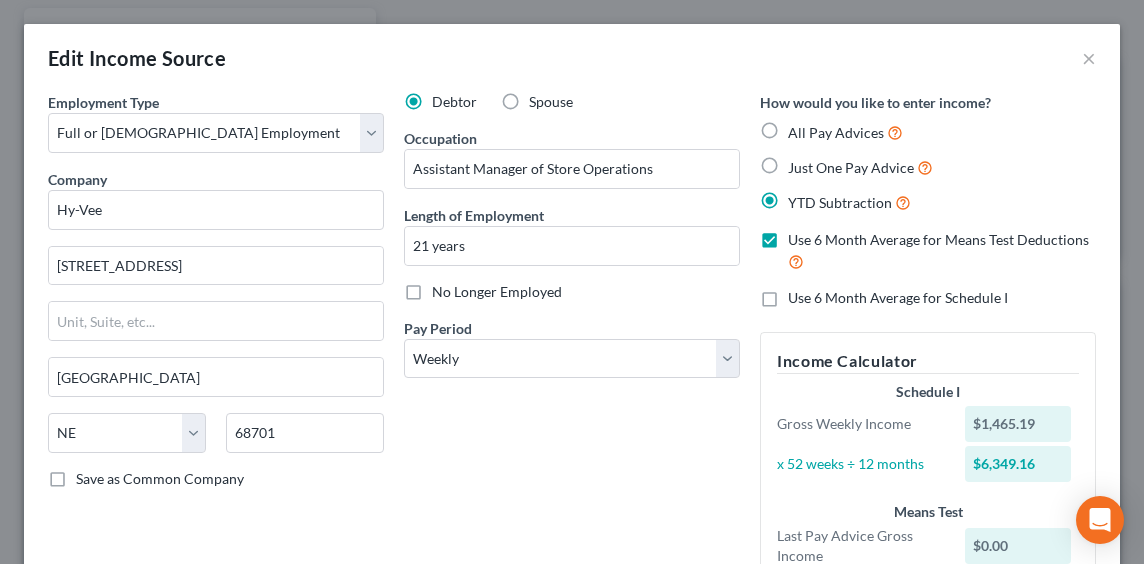 click on "YTD Subtraction" at bounding box center [849, 202] 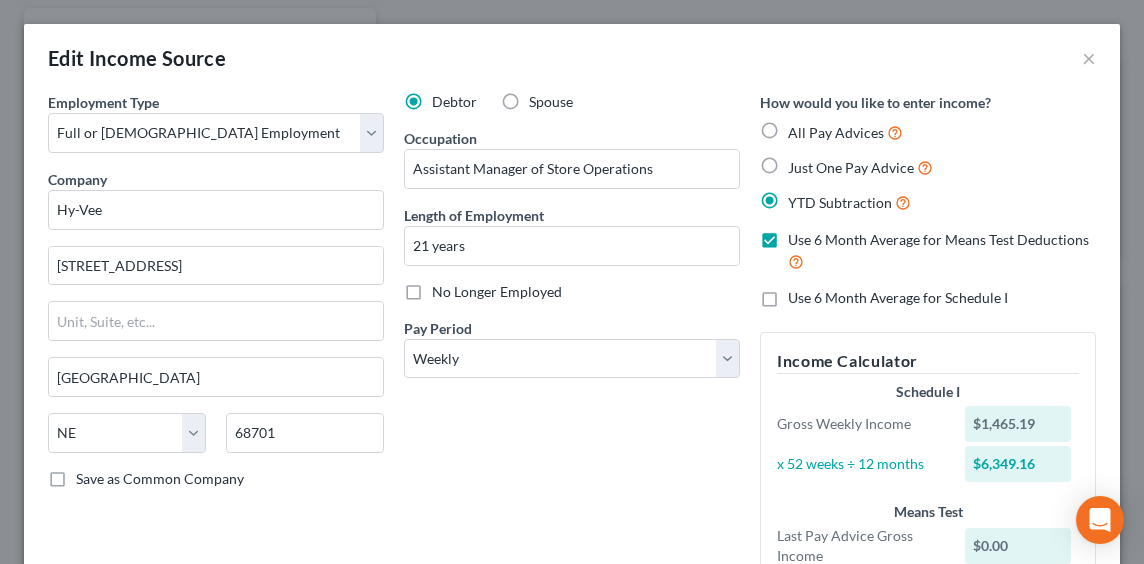 click on "YTD Subtraction" at bounding box center [802, 197] 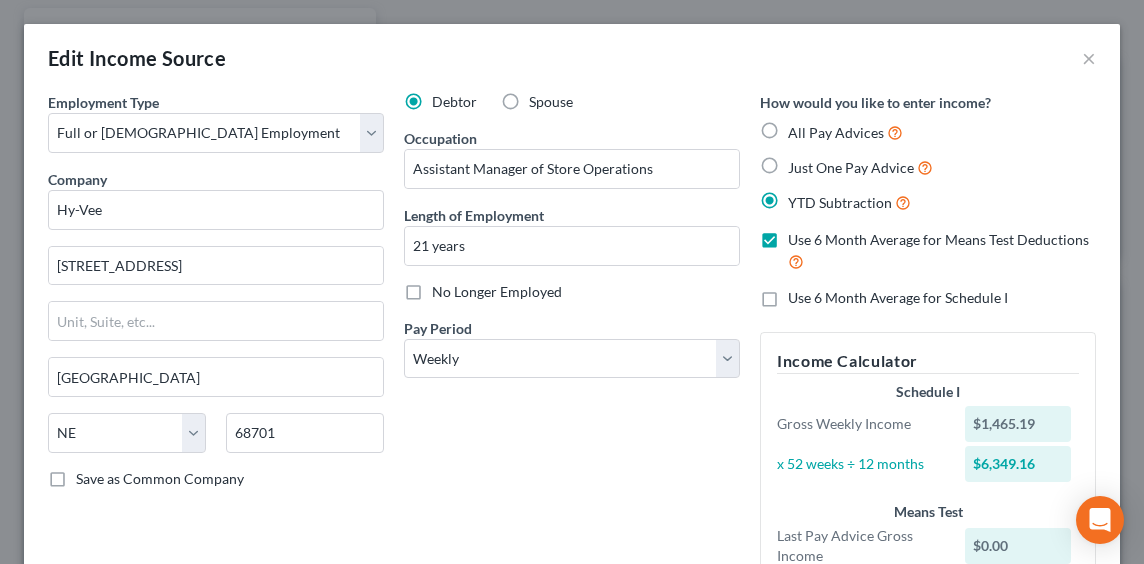 click on "Just One Pay Advice" at bounding box center (851, 167) 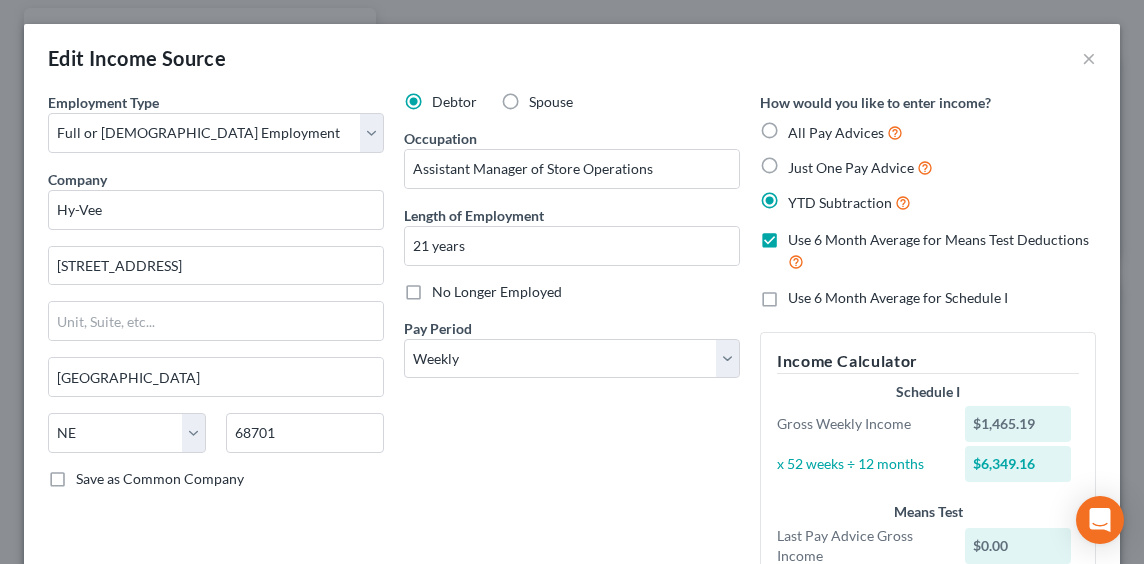click on "Just One Pay Advice" at bounding box center (802, 162) 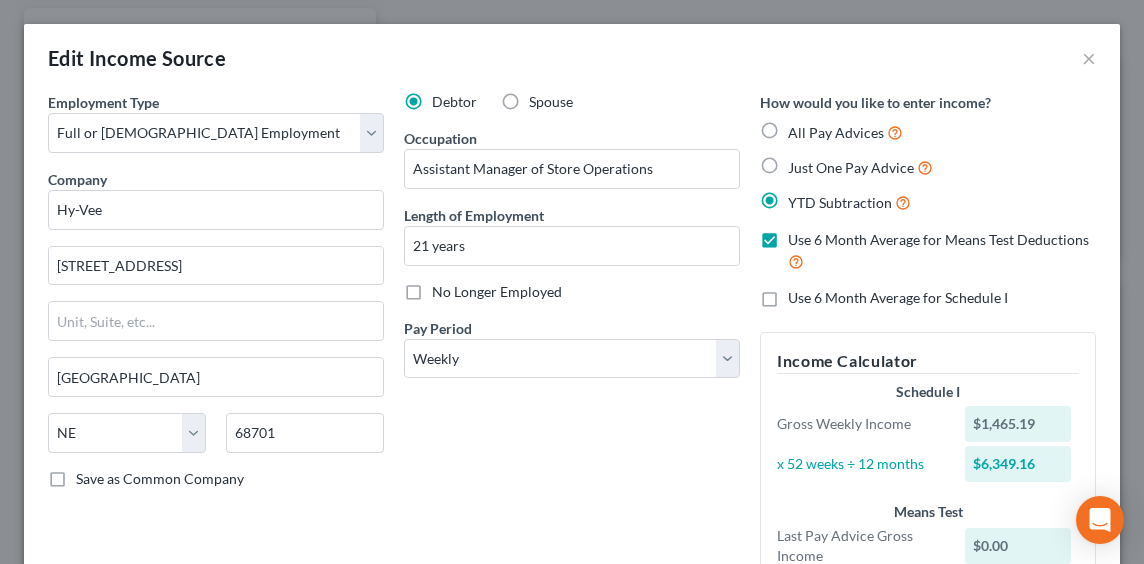 radio on "true" 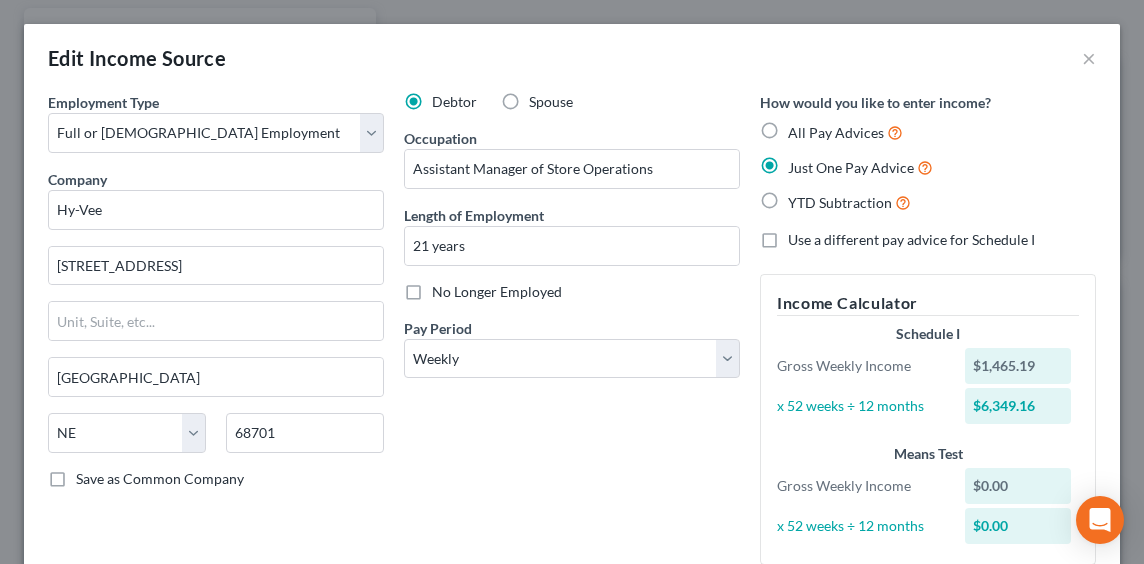 click on "YTD Subtraction" at bounding box center [840, 202] 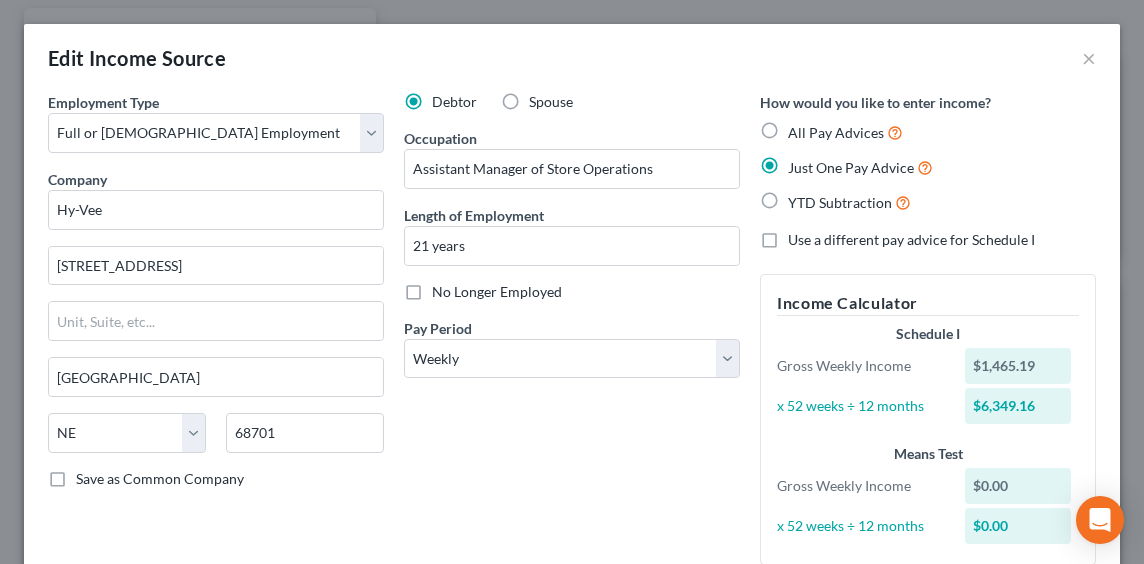 click on "YTD Subtraction" at bounding box center [802, 197] 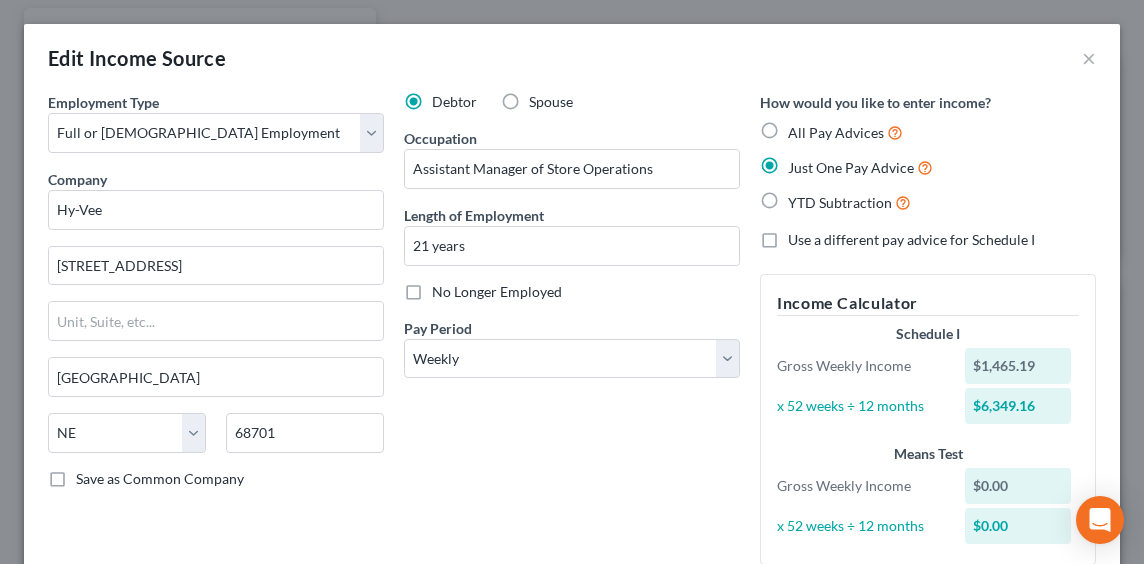 radio on "true" 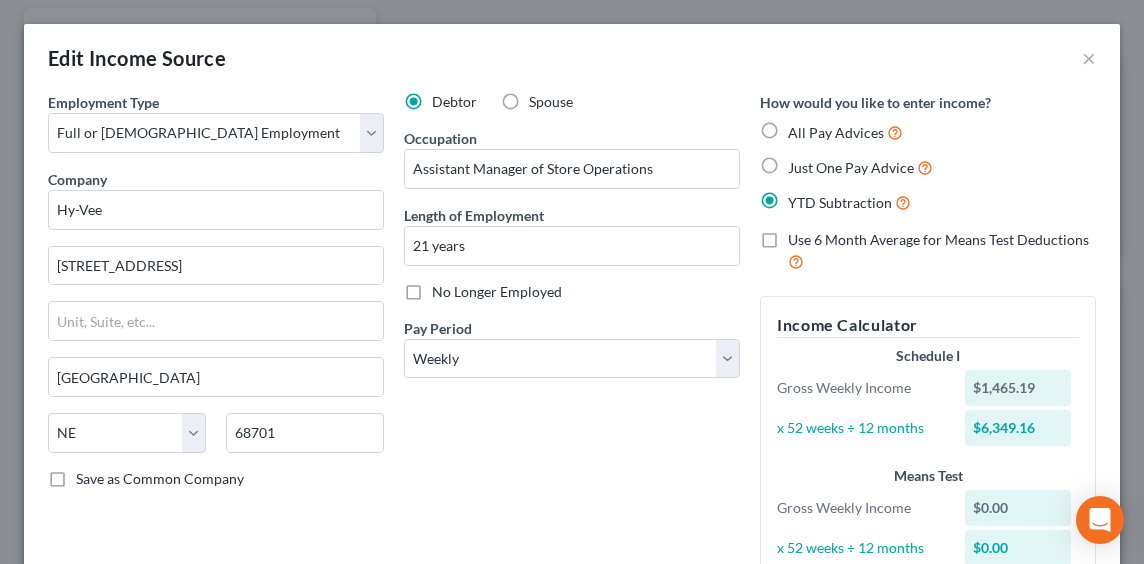 click on "Use 6 Month Average for Means Test Deductions" at bounding box center (938, 239) 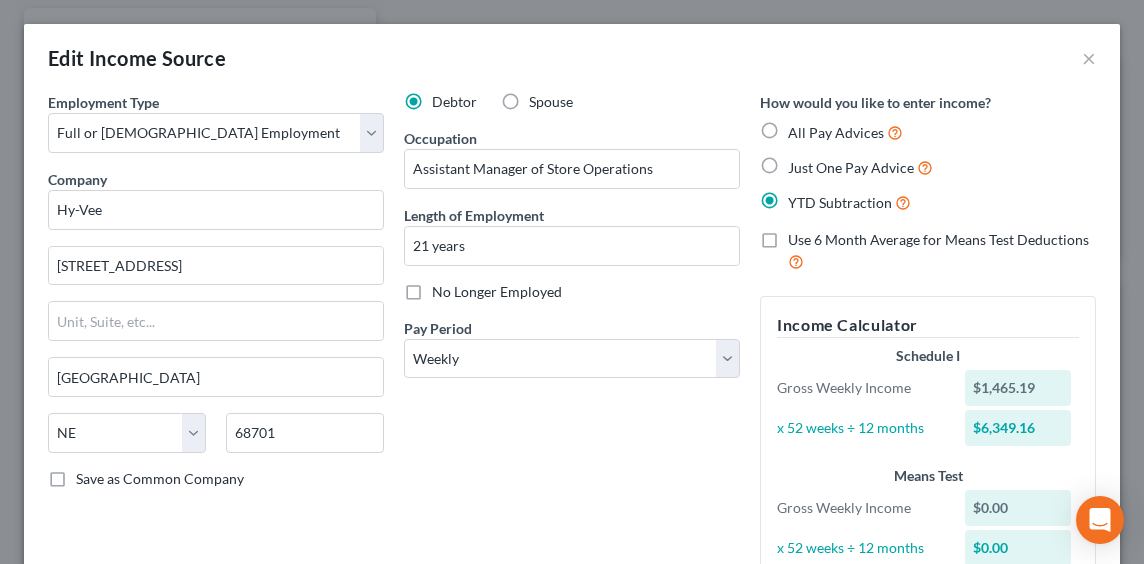 click on "Use 6 Month Average for Means Test Deductions" at bounding box center (802, 236) 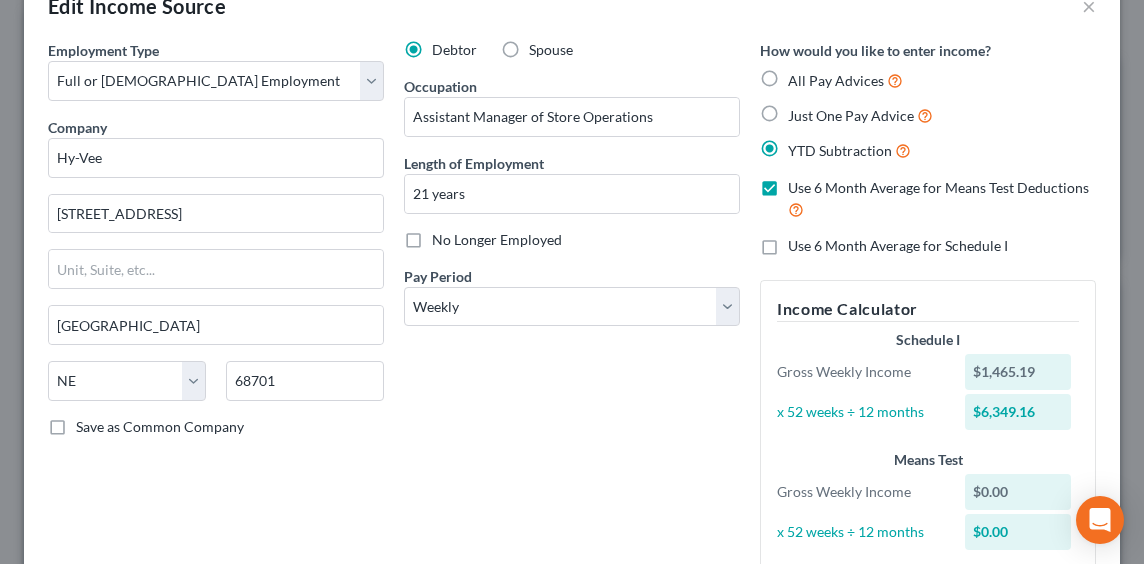 scroll, scrollTop: 100, scrollLeft: 0, axis: vertical 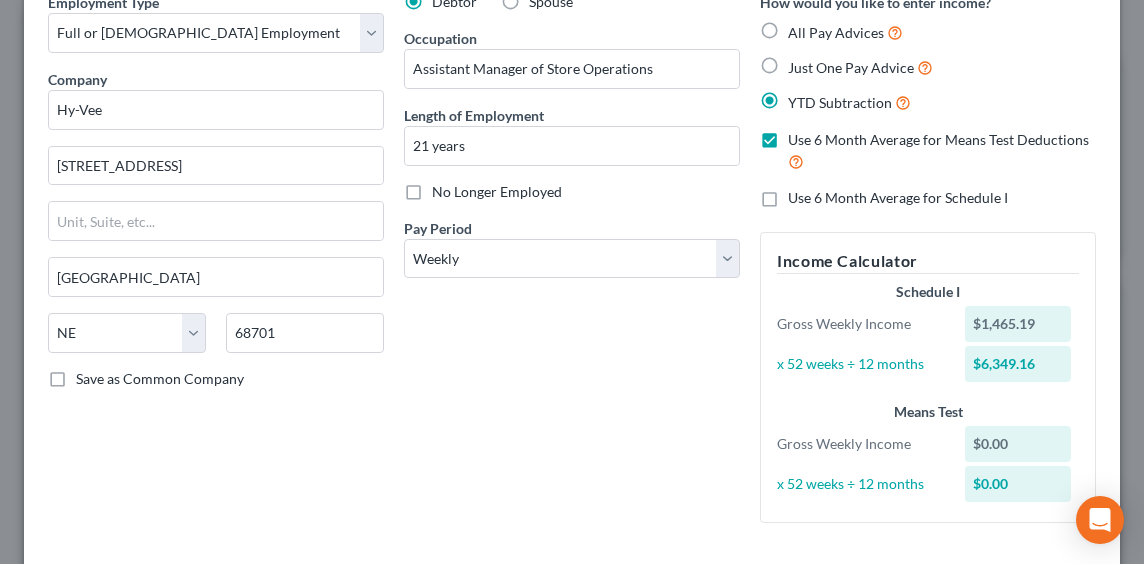 click on "Use 6 Month Average for Schedule I" at bounding box center (898, 197) 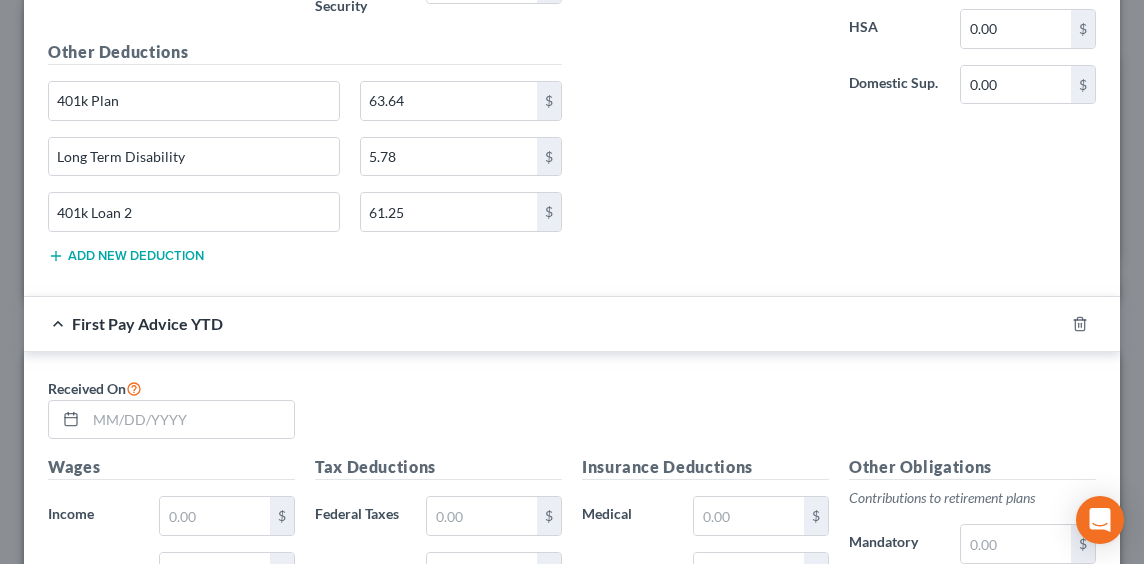 scroll, scrollTop: 1400, scrollLeft: 0, axis: vertical 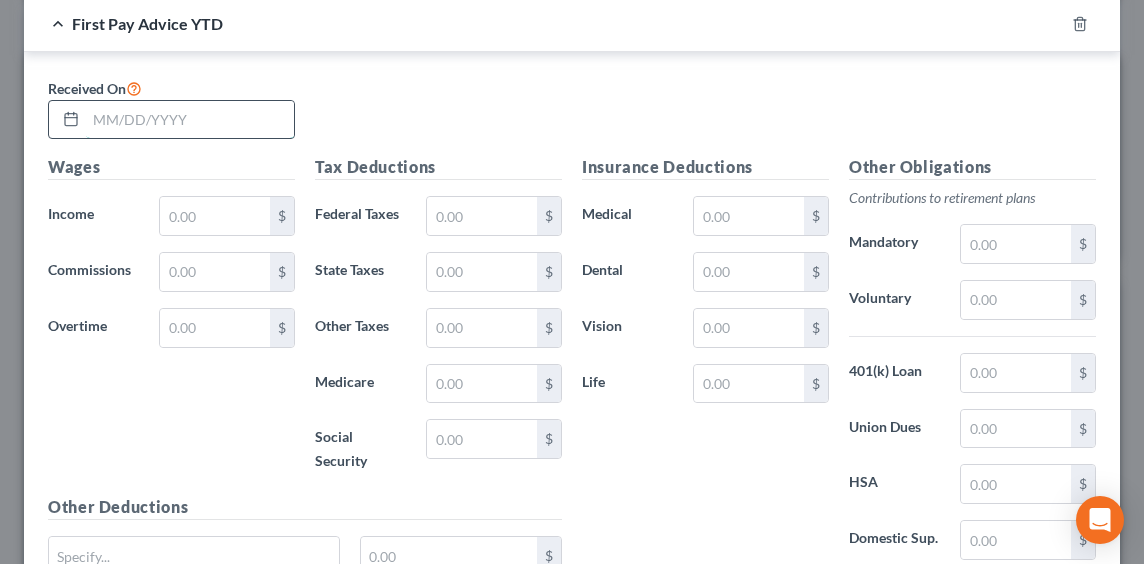 click at bounding box center [190, 120] 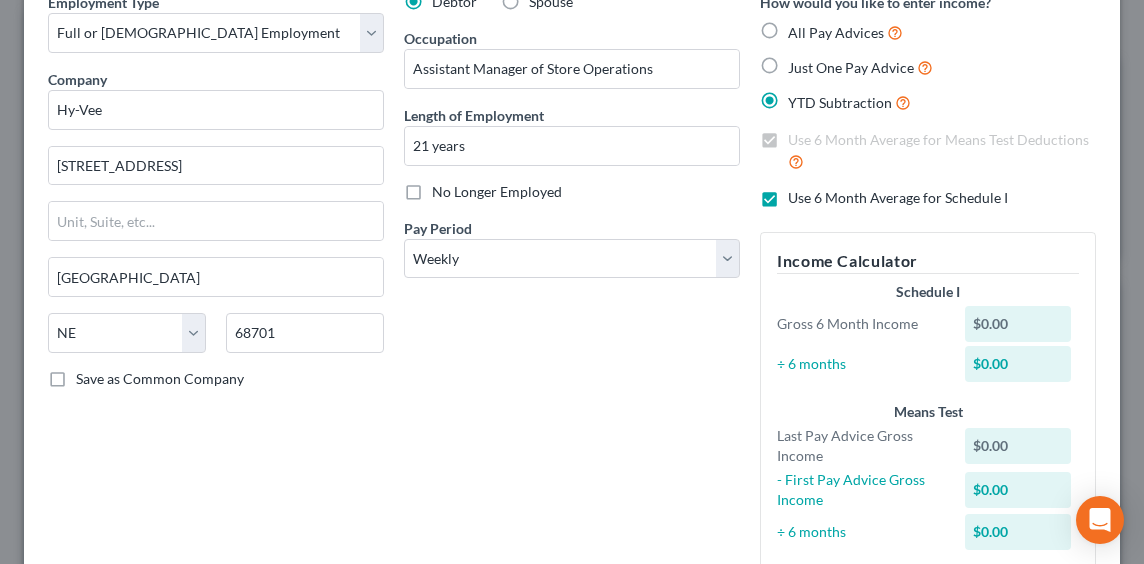 scroll, scrollTop: 100, scrollLeft: 0, axis: vertical 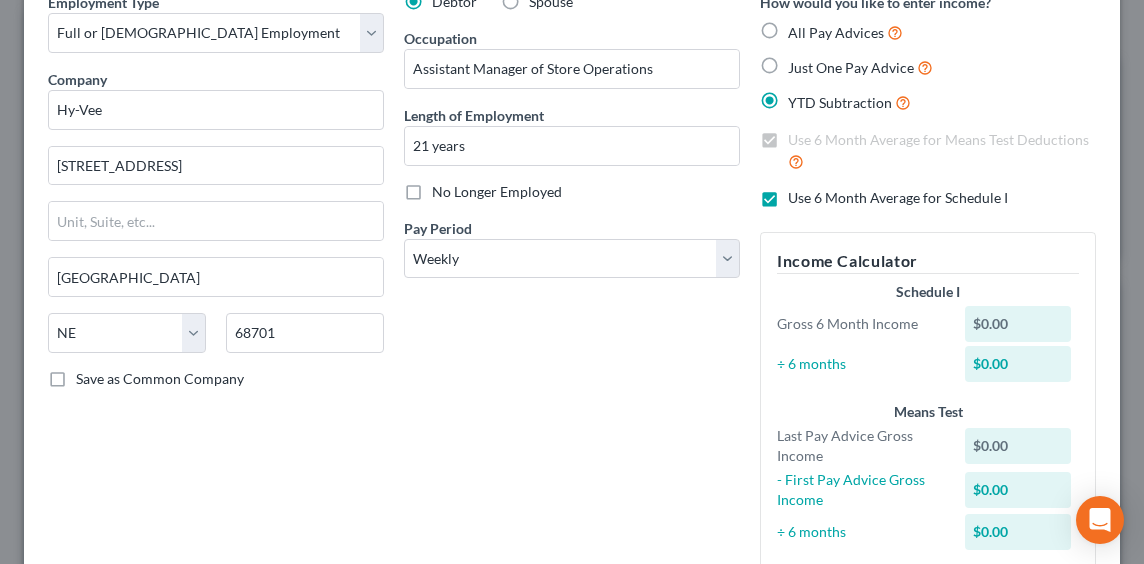 click on "Use 6 Month Average for Schedule I" at bounding box center [898, 198] 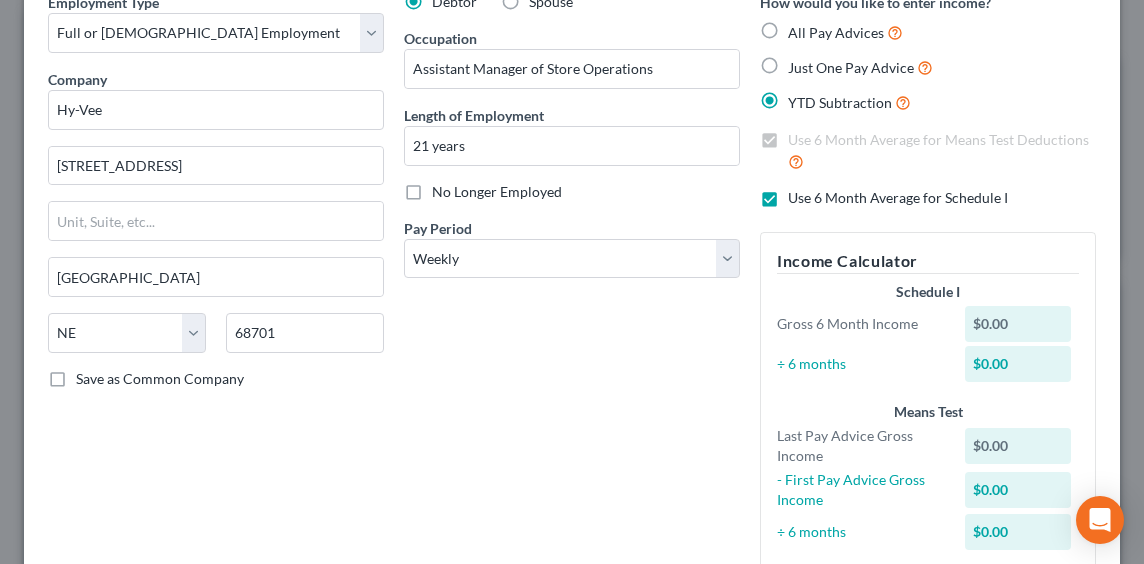 click on "Use 6 Month Average for Schedule I" at bounding box center [802, 194] 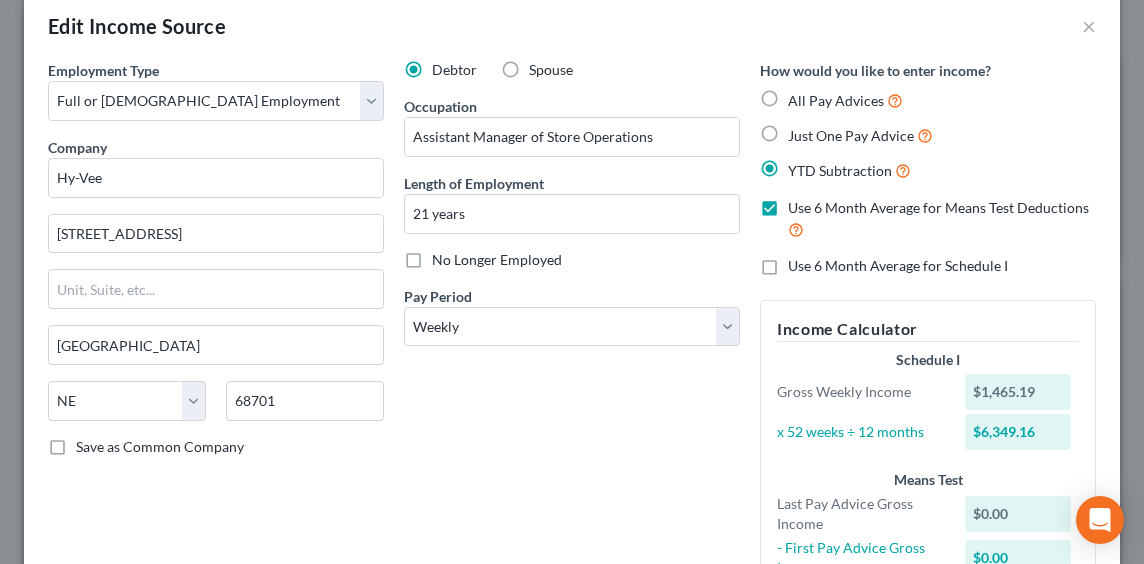 scroll, scrollTop: 0, scrollLeft: 0, axis: both 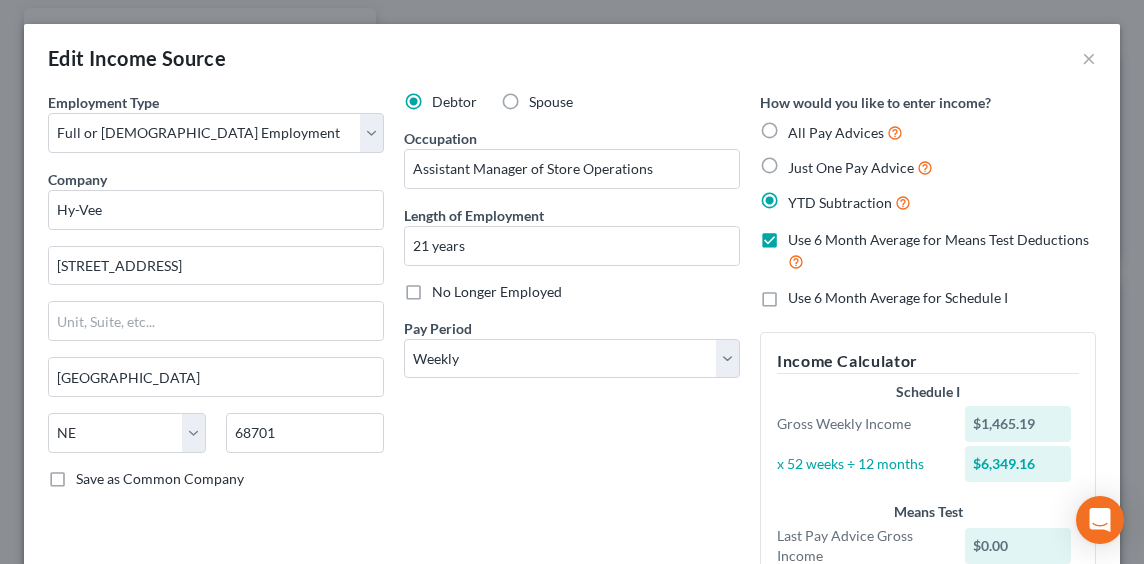 click on "Use 6 Month Average for Means Test Deductions" at bounding box center (938, 239) 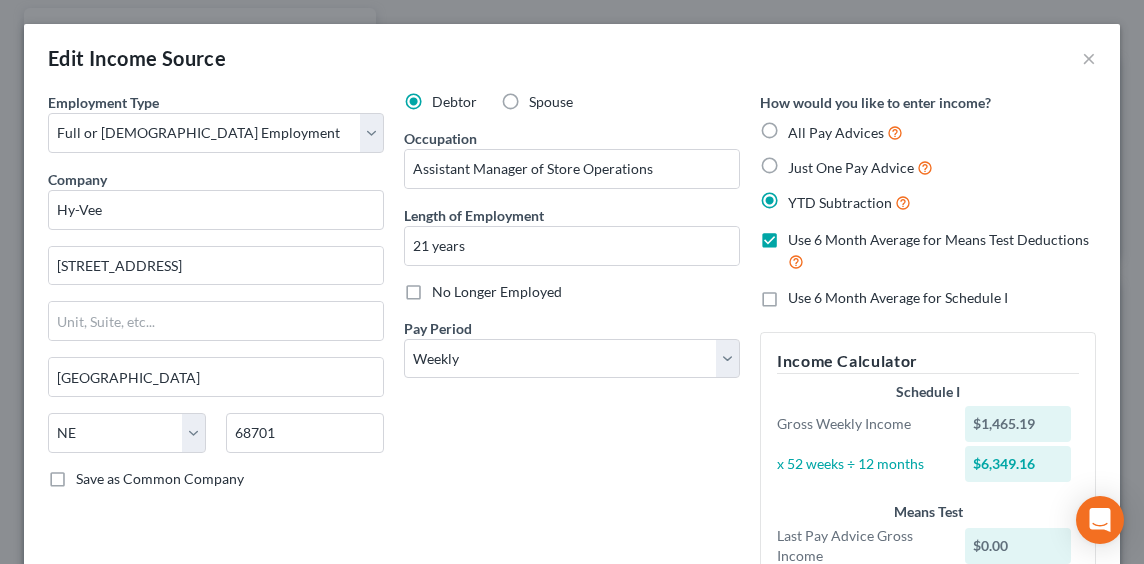 click on "Use 6 Month Average for Means Test Deductions" at bounding box center (802, 236) 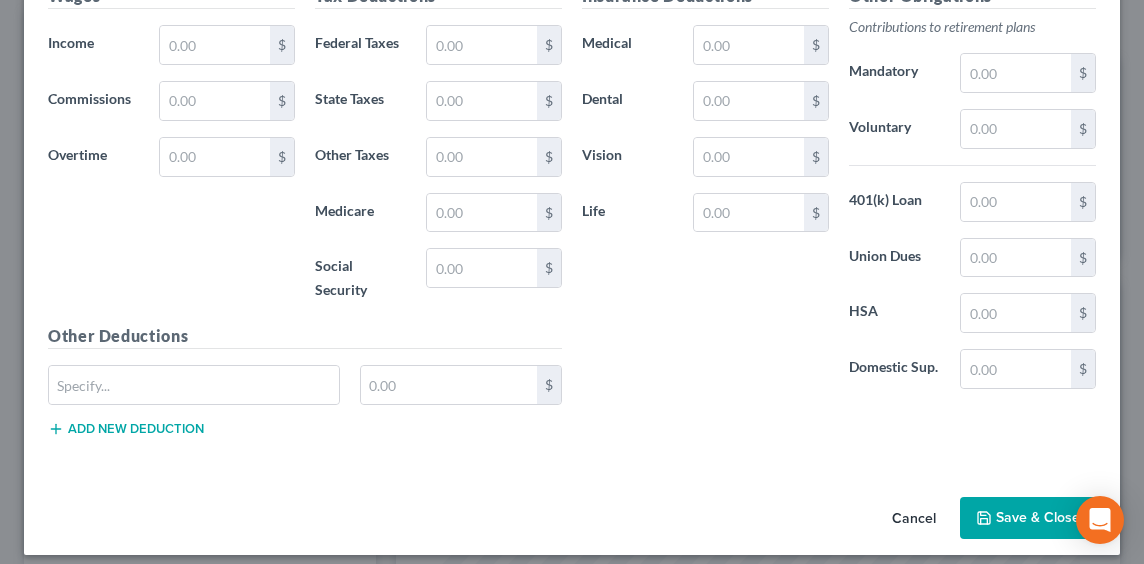 scroll, scrollTop: 2271, scrollLeft: 0, axis: vertical 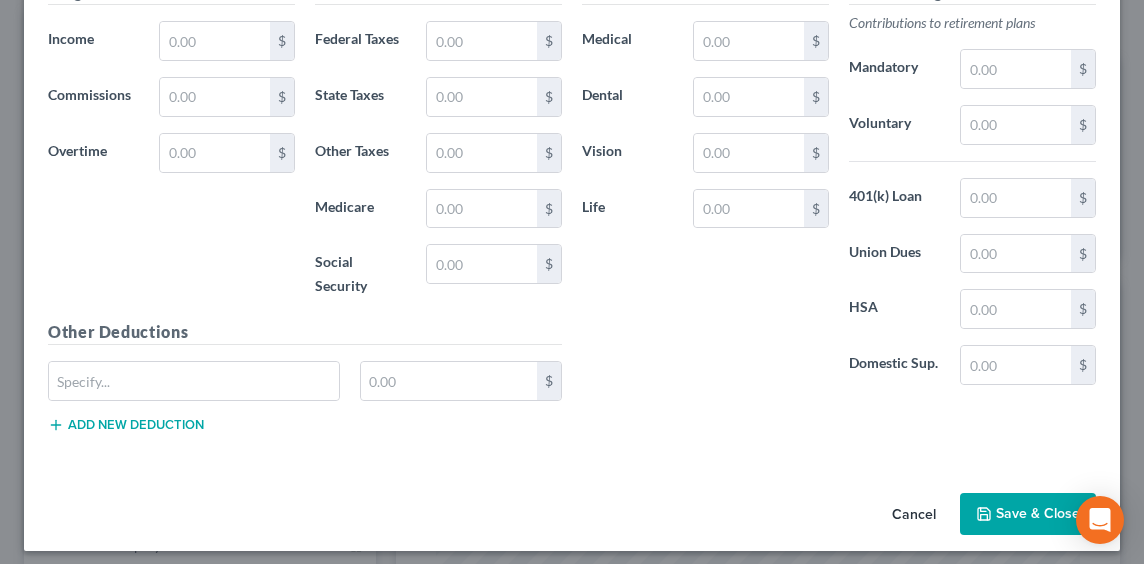 click on "Save & Close" at bounding box center (1028, 514) 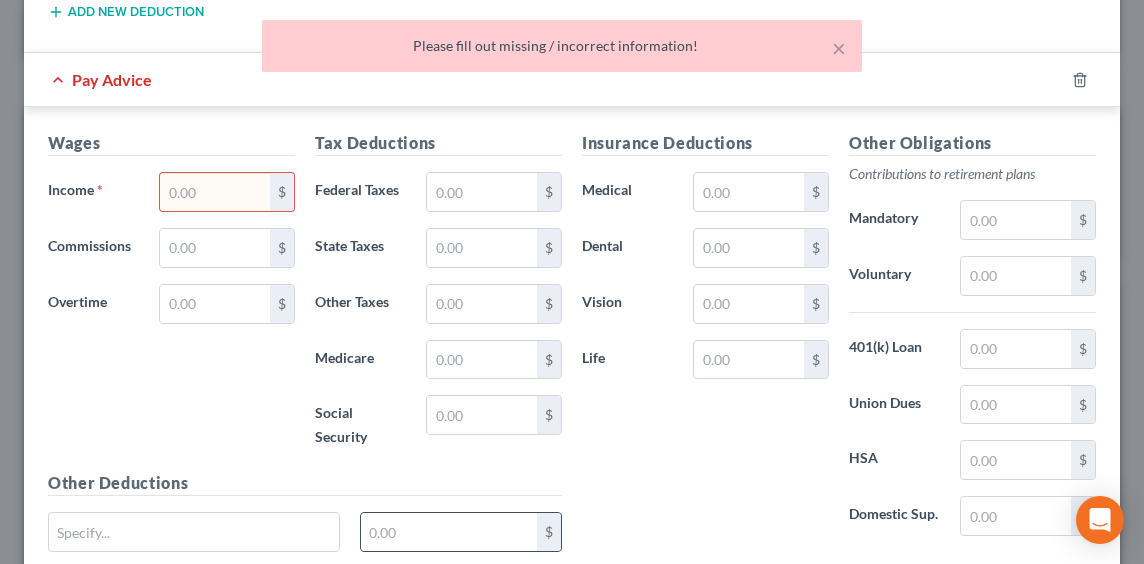 scroll, scrollTop: 1871, scrollLeft: 0, axis: vertical 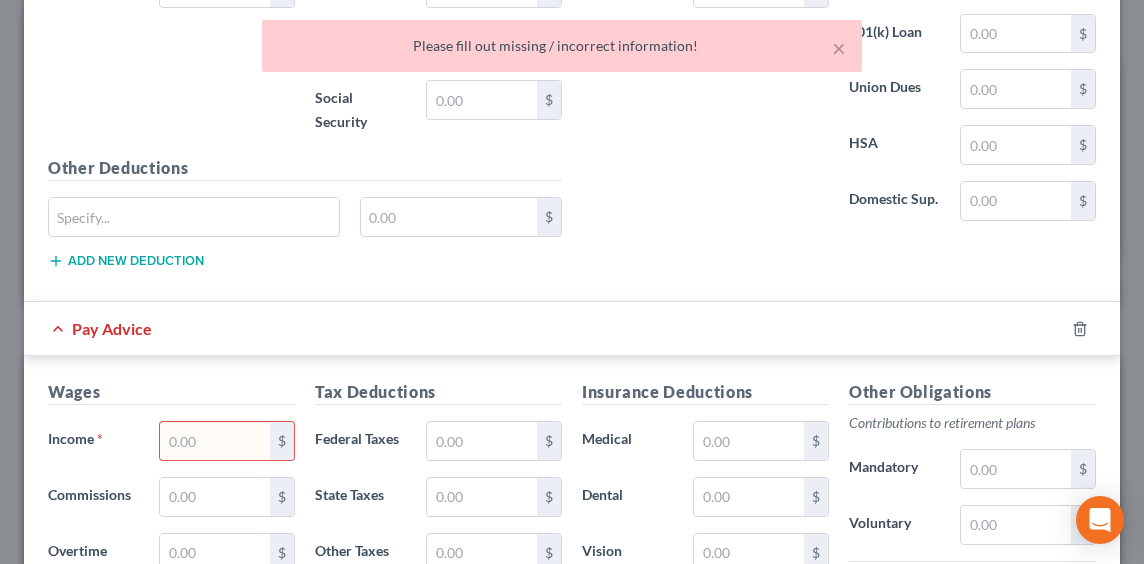 click at bounding box center (1092, 329) 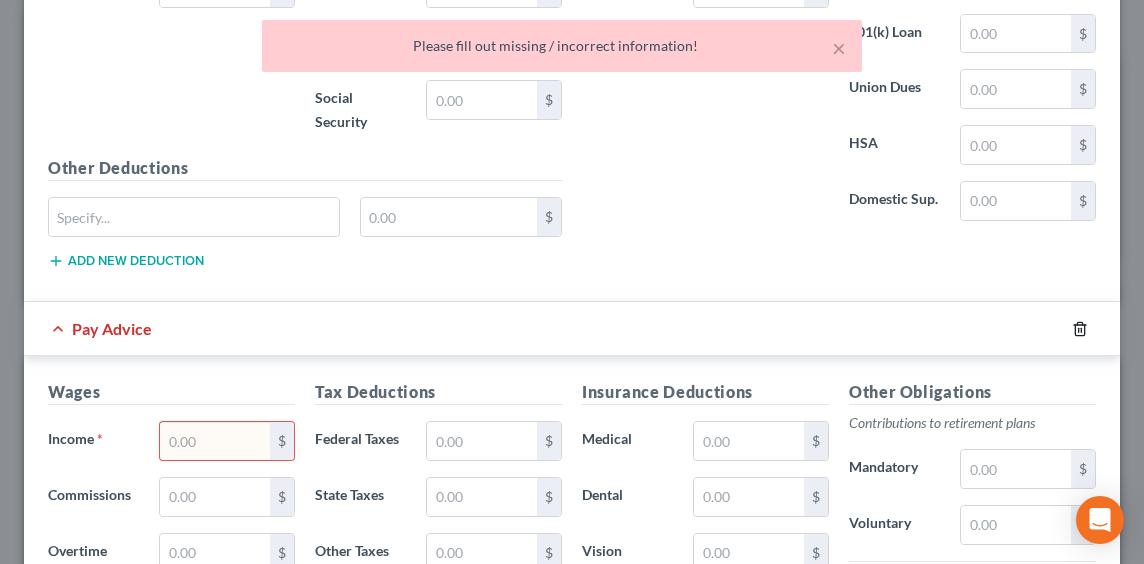 click 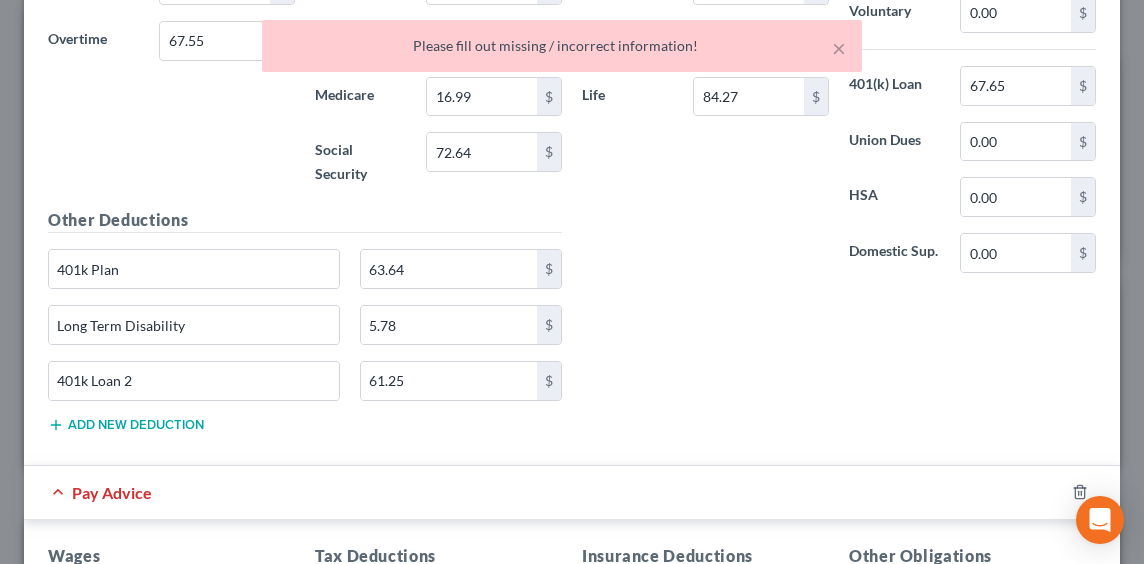scroll, scrollTop: 1109, scrollLeft: 0, axis: vertical 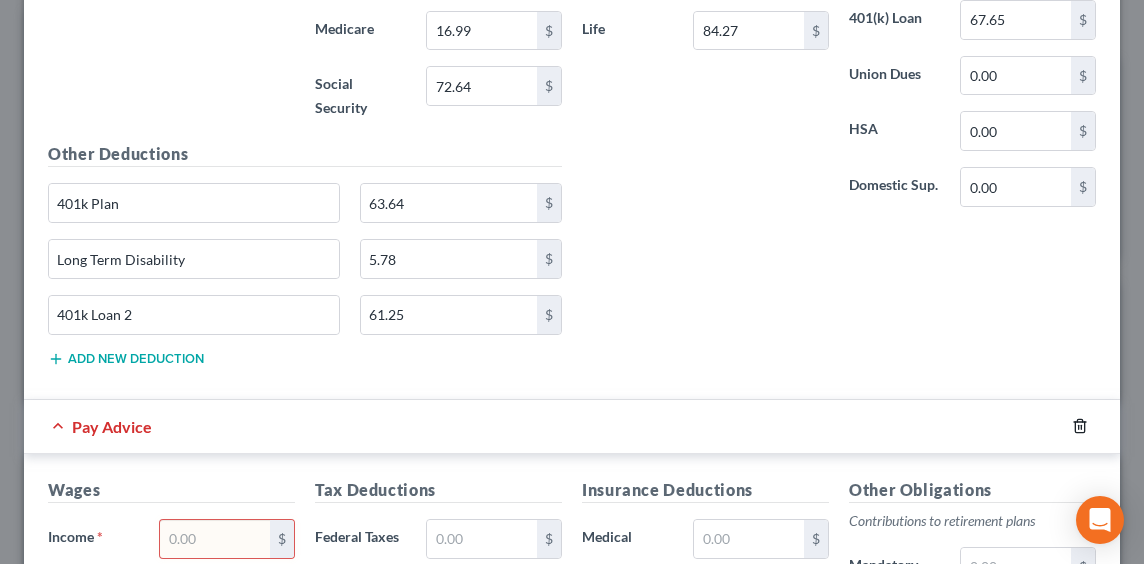click 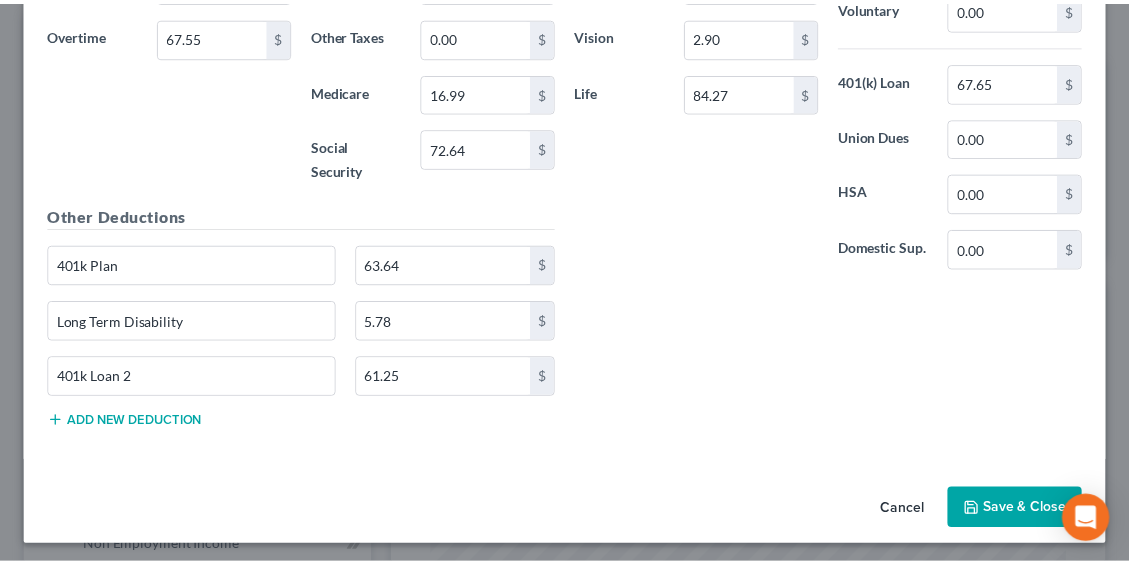 scroll, scrollTop: 1148, scrollLeft: 0, axis: vertical 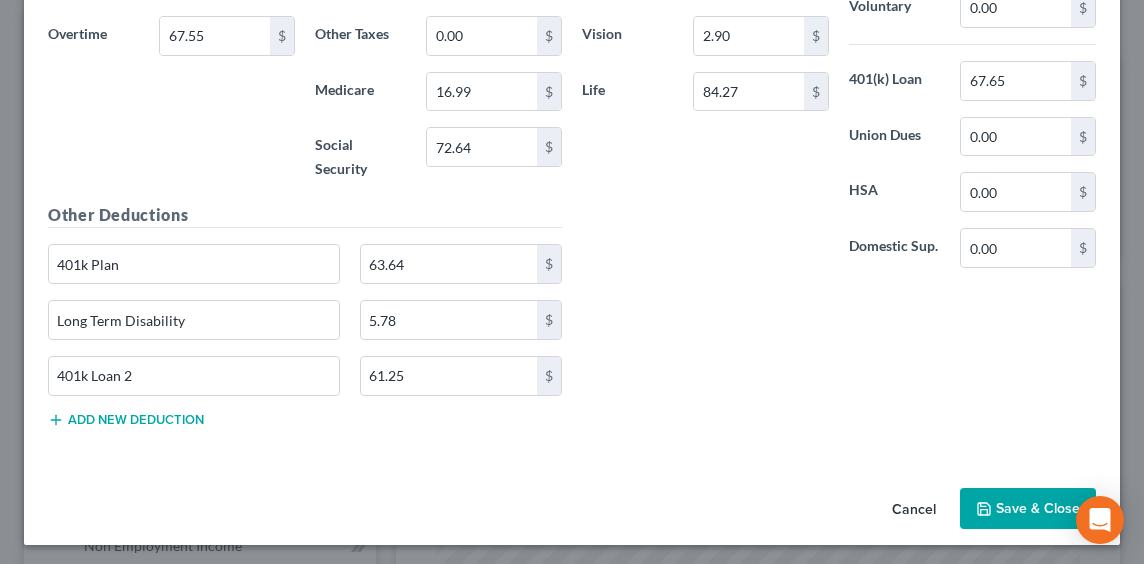 click 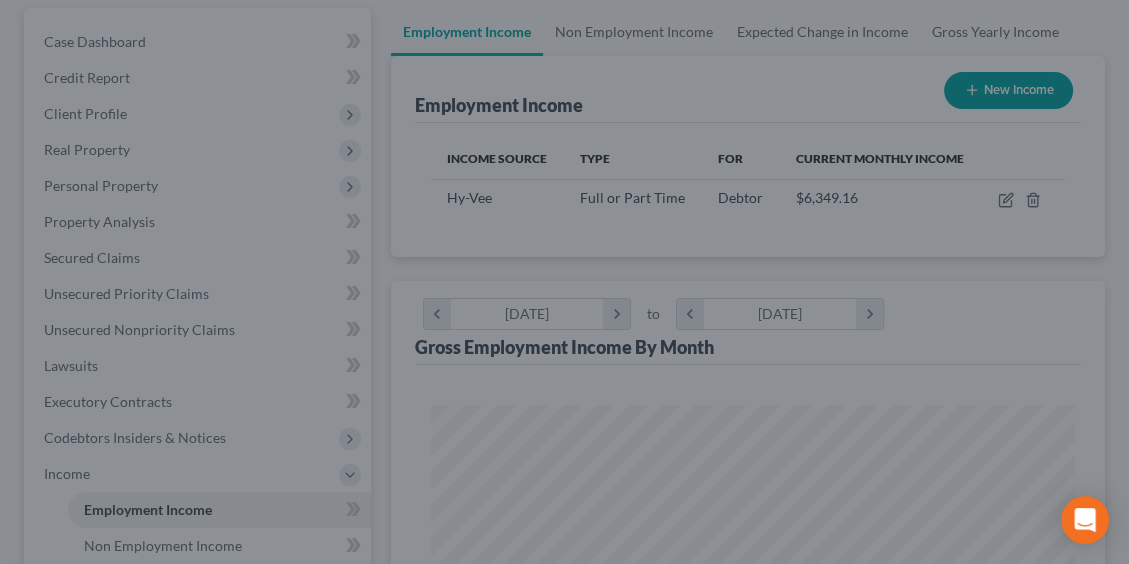 scroll, scrollTop: 317, scrollLeft: 674, axis: both 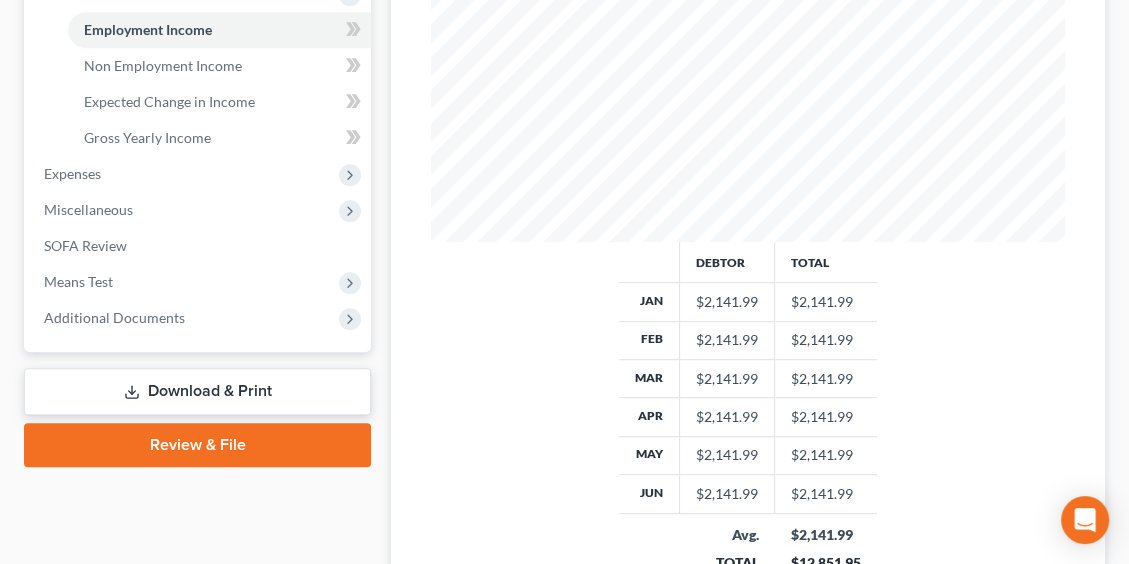 click on "Download & Print" at bounding box center [197, 391] 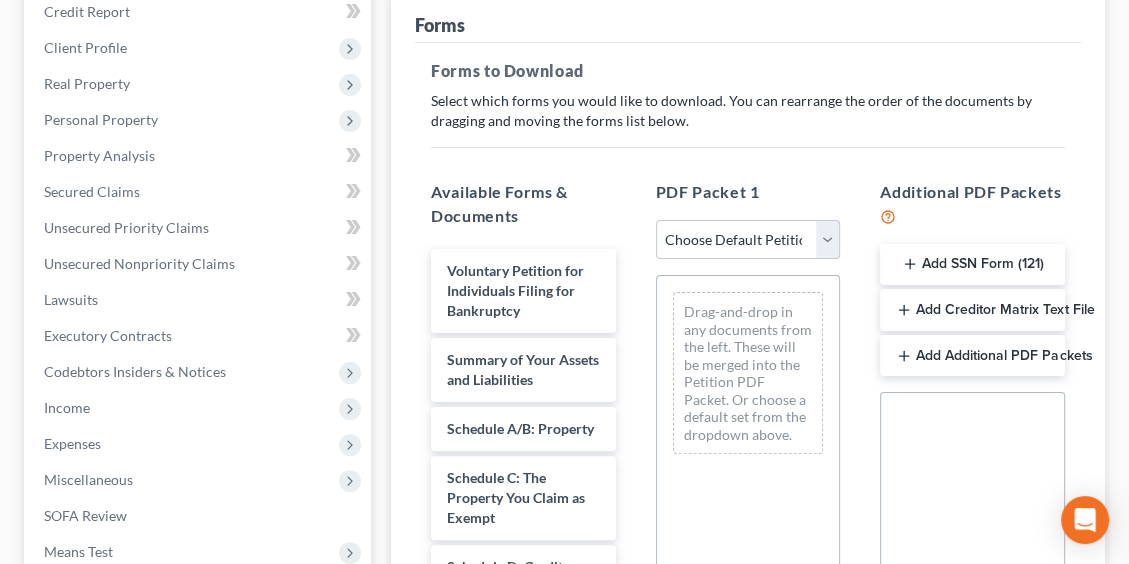scroll, scrollTop: 300, scrollLeft: 0, axis: vertical 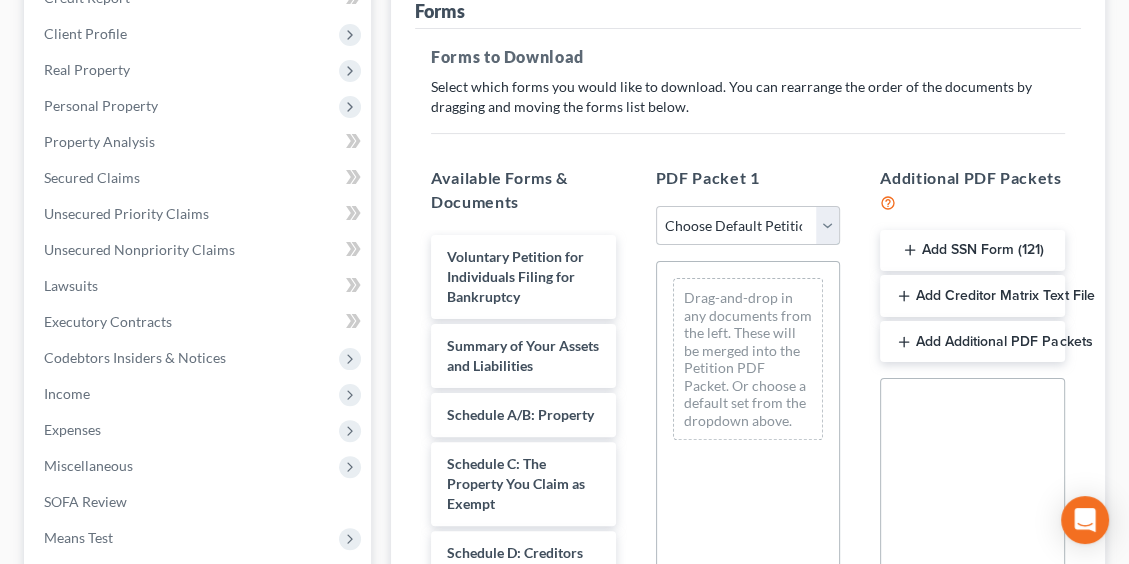 click on "Choose Default Petition PDF Packet Complete Bankruptcy Petition (all forms and schedules) Emergency Filing Forms (Petition and Creditor List Only) Amended Forms Signature Pages Only" at bounding box center (748, 226) 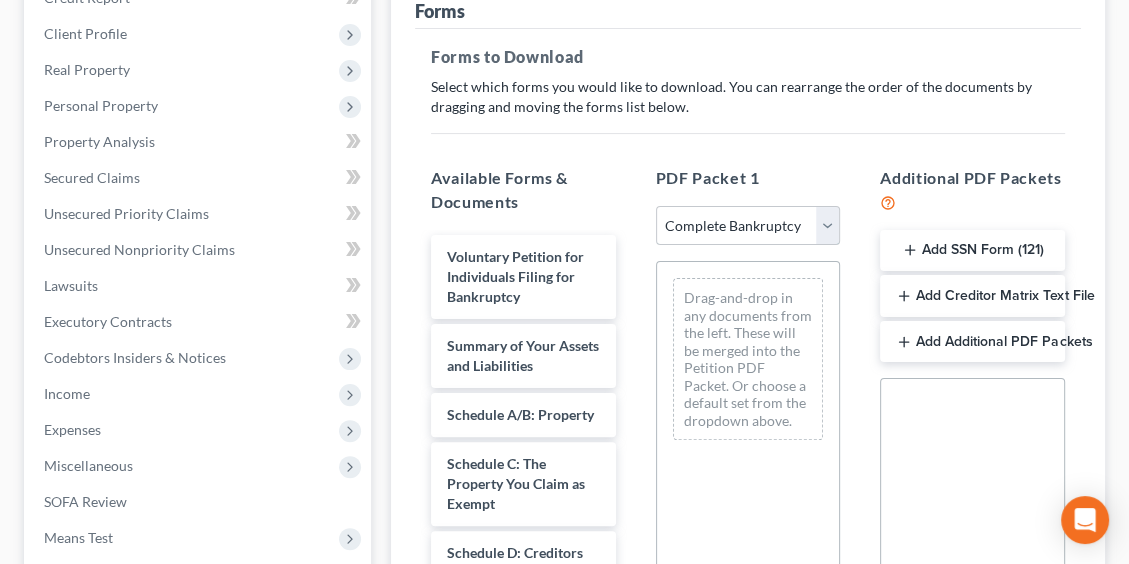 click on "Choose Default Petition PDF Packet Complete Bankruptcy Petition (all forms and schedules) Emergency Filing Forms (Petition and Creditor List Only) Amended Forms Signature Pages Only" at bounding box center [748, 226] 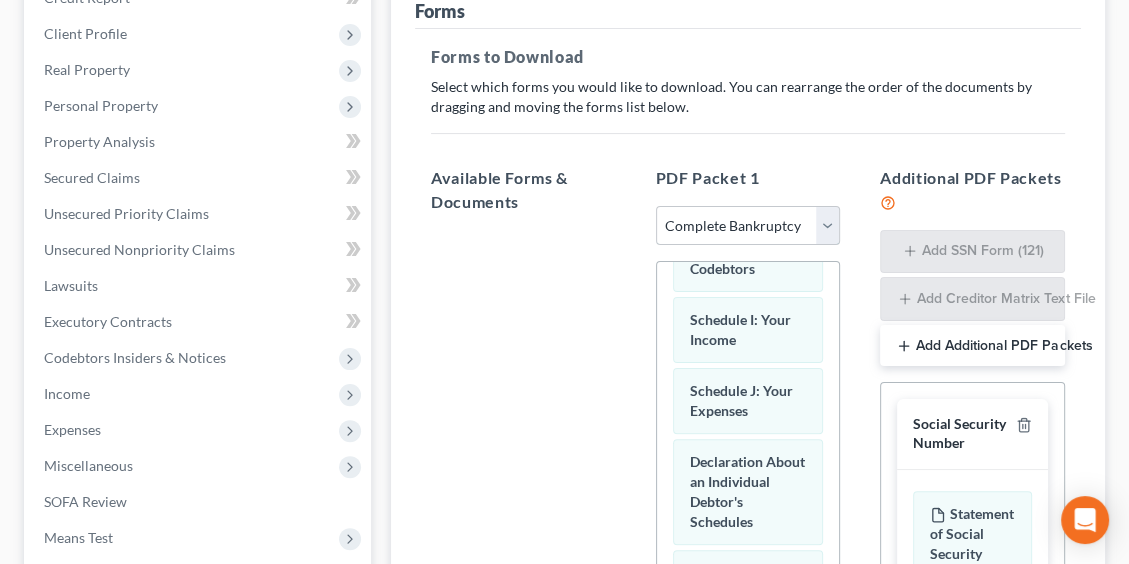 scroll, scrollTop: 800, scrollLeft: 0, axis: vertical 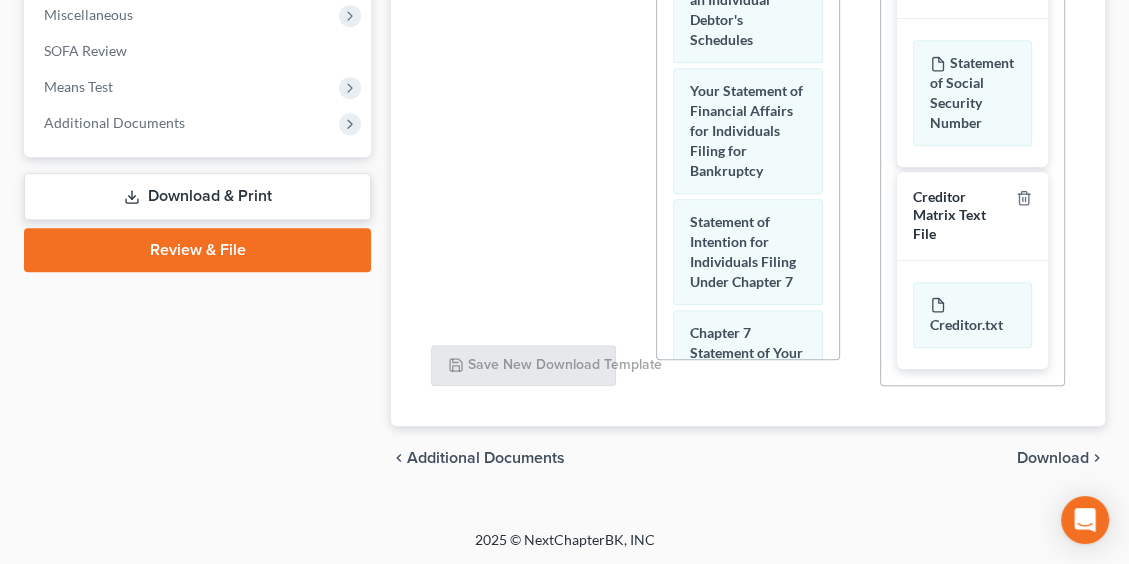 click on "Download" at bounding box center [1053, 458] 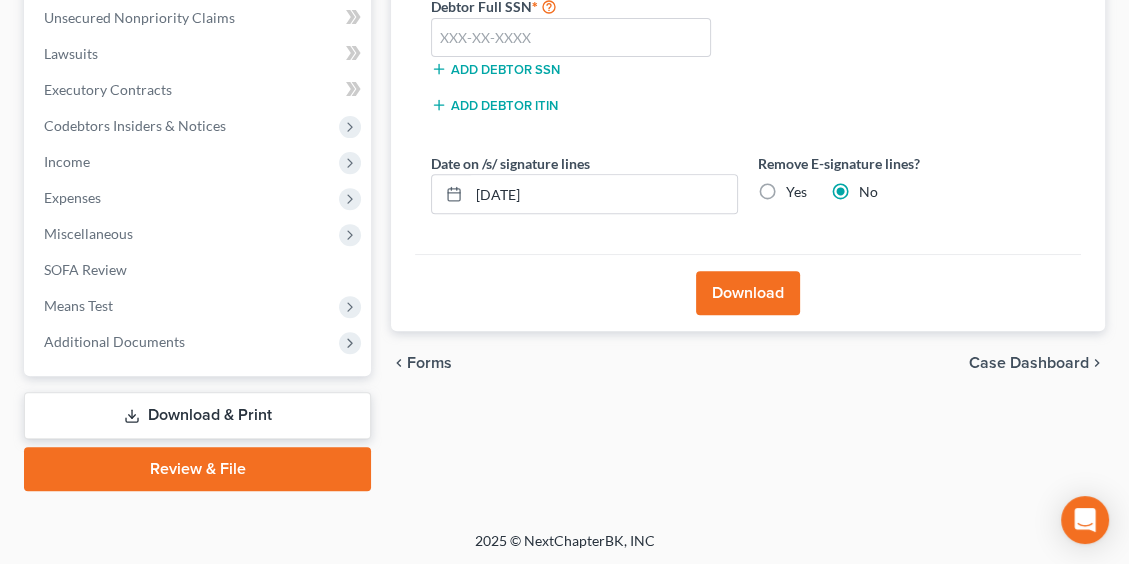 click on "Yes" at bounding box center [796, 192] 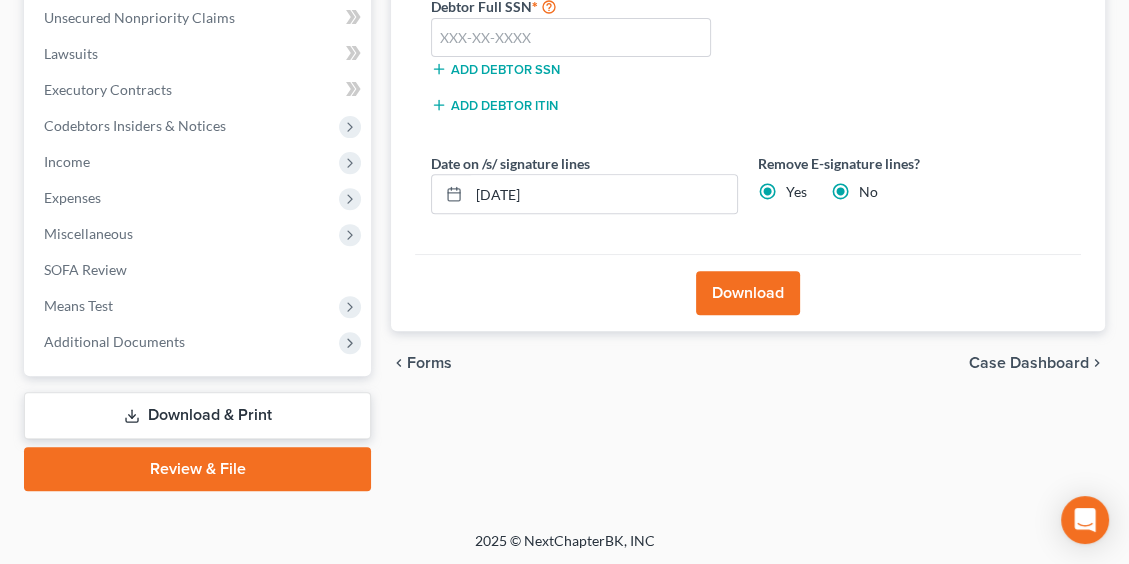 radio on "false" 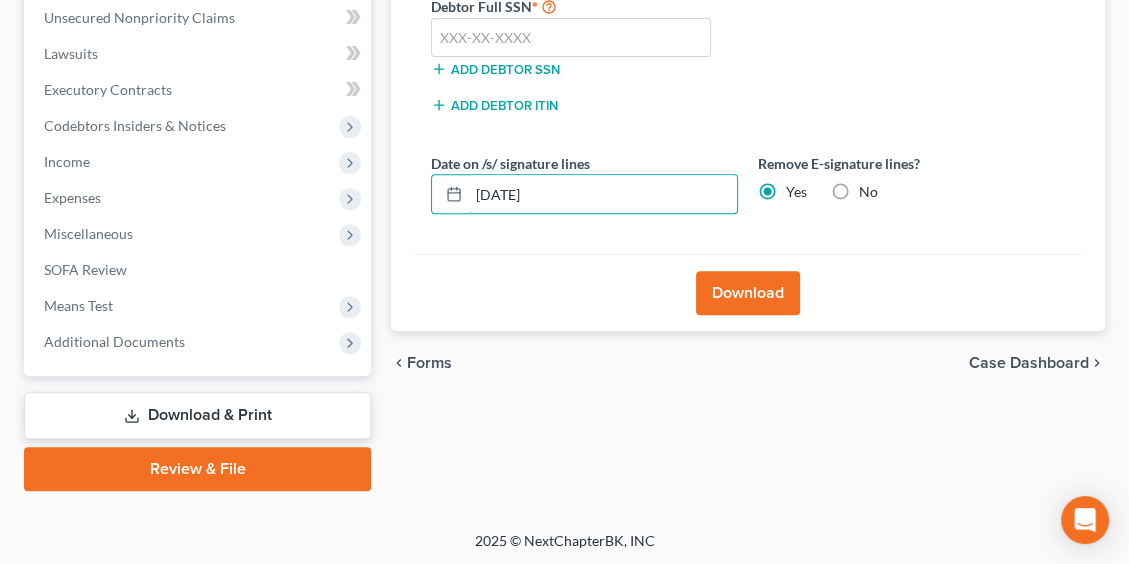 drag, startPoint x: 592, startPoint y: 188, endPoint x: 384, endPoint y: 185, distance: 208.02164 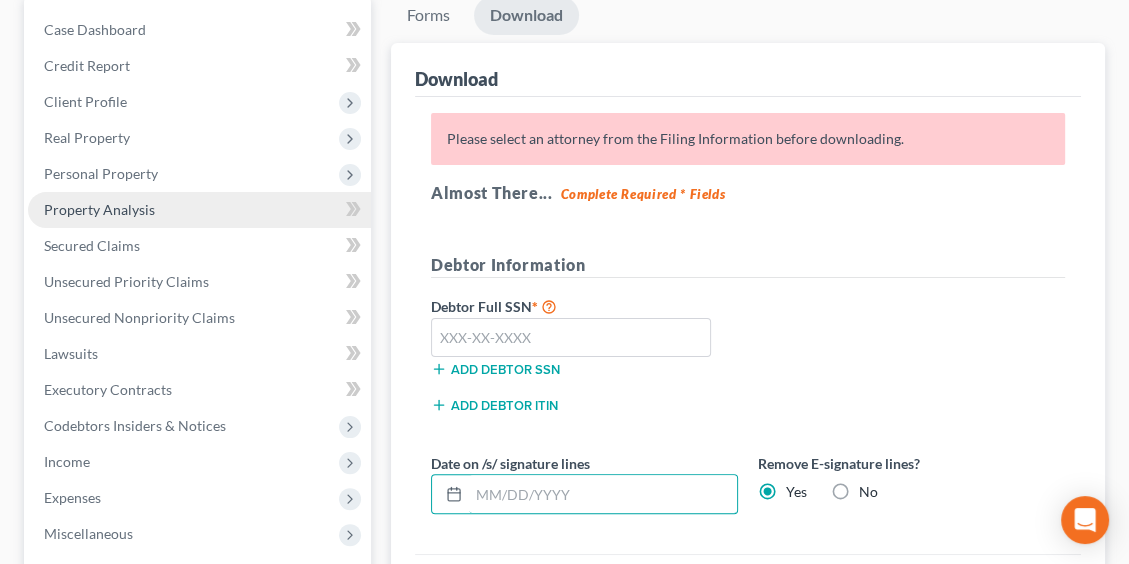 scroll, scrollTop: 32, scrollLeft: 0, axis: vertical 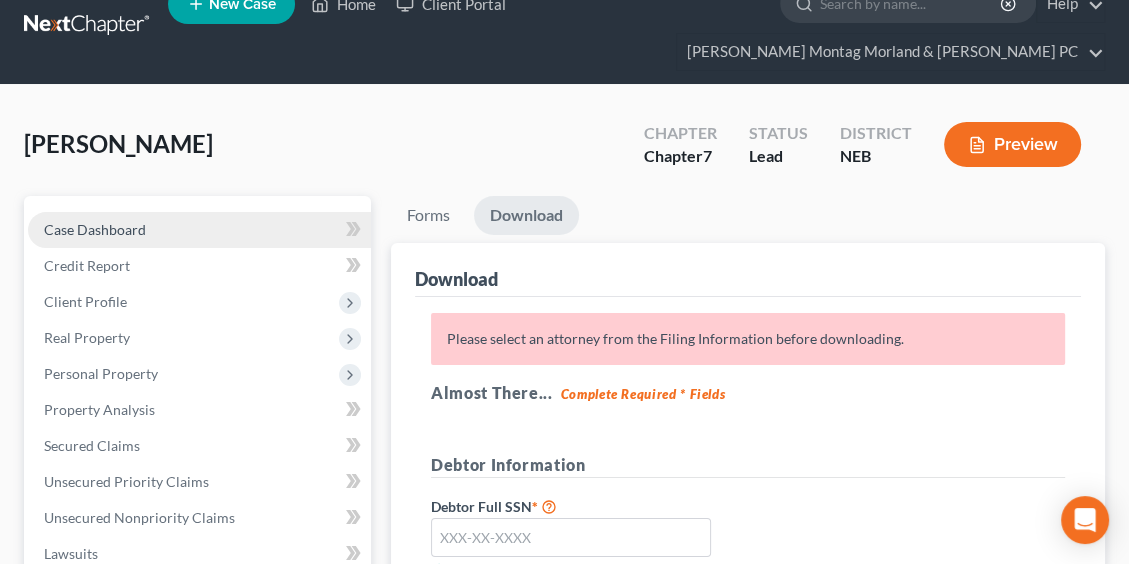 type 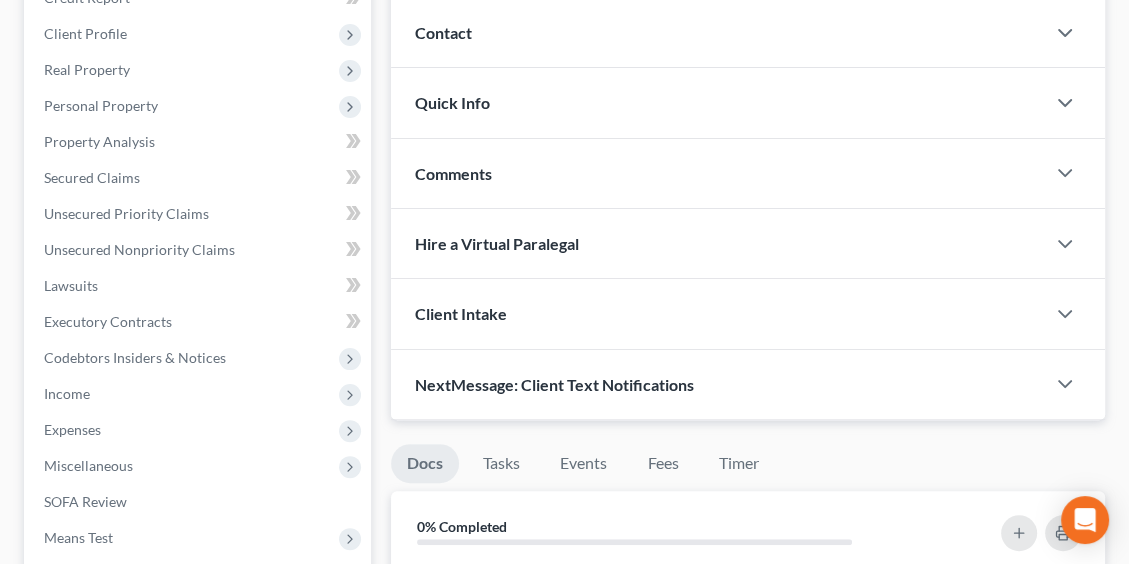 scroll, scrollTop: 200, scrollLeft: 0, axis: vertical 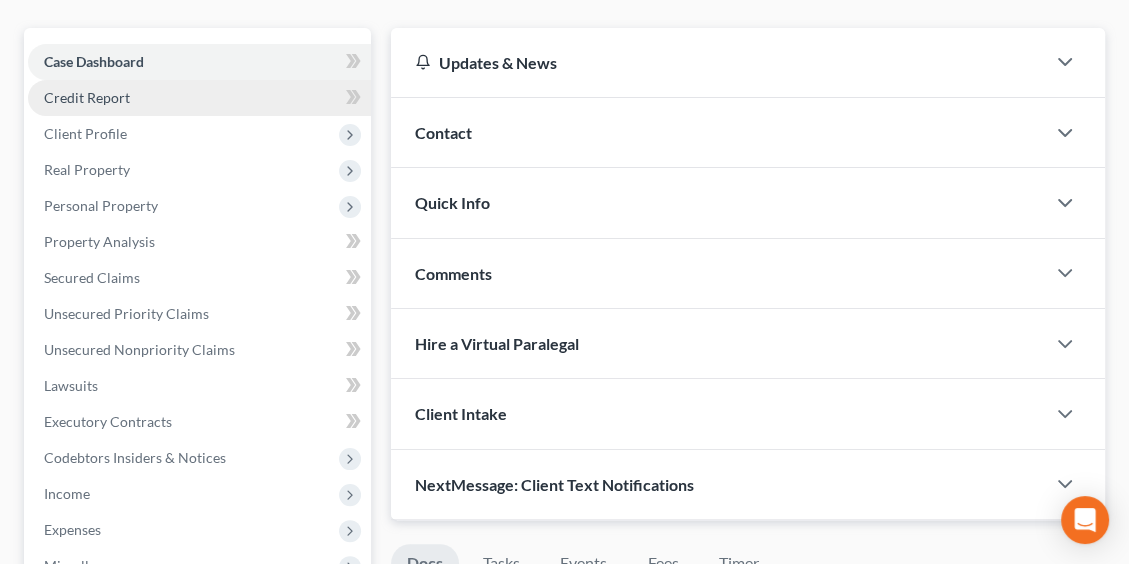 click on "Credit Report" at bounding box center [87, 97] 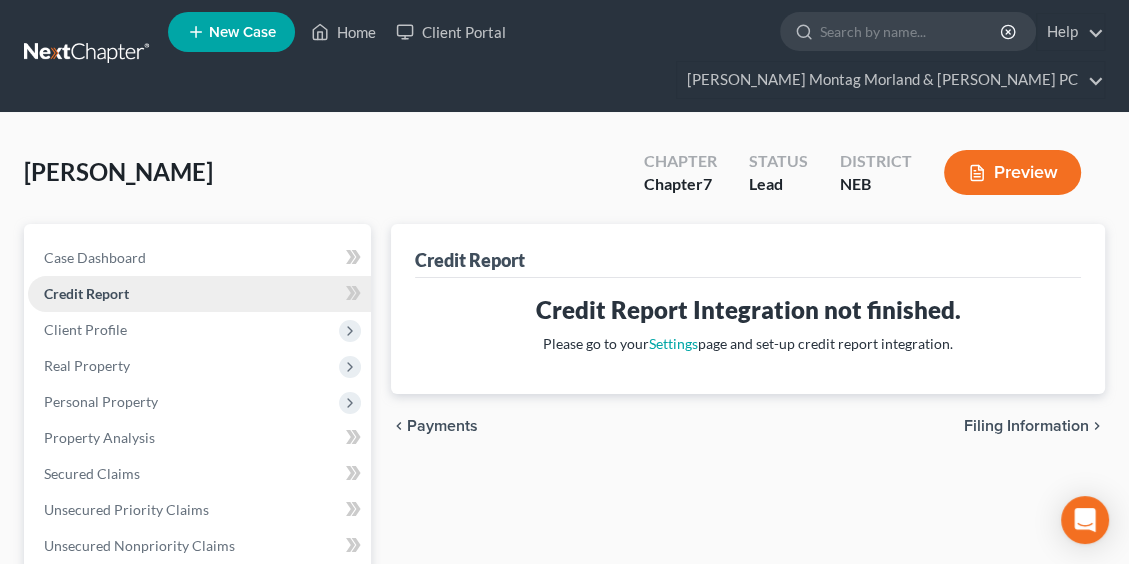 scroll, scrollTop: 0, scrollLeft: 0, axis: both 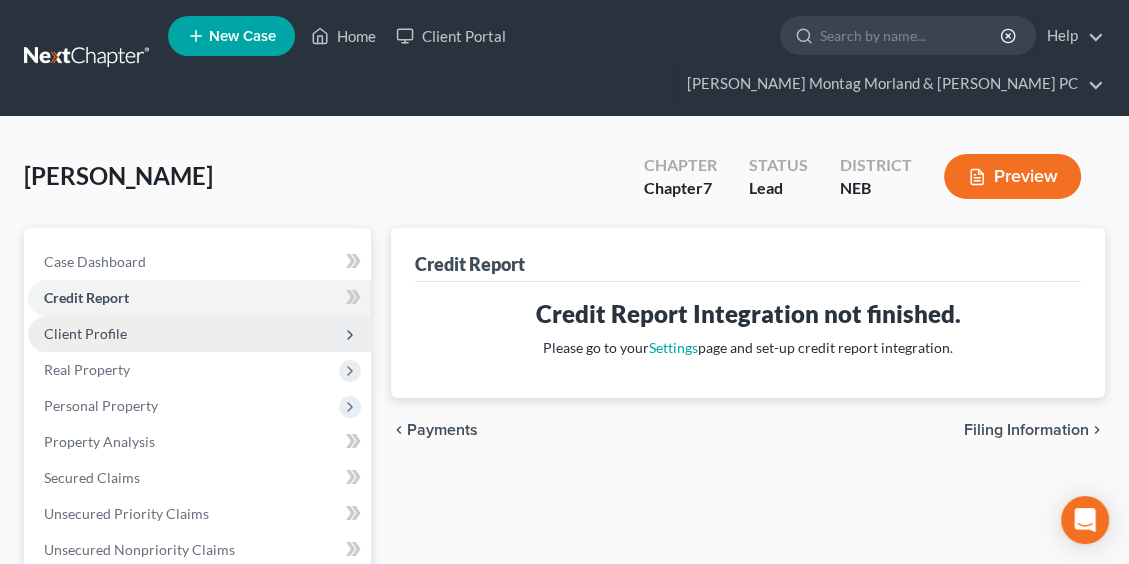 click on "Client Profile" at bounding box center (85, 333) 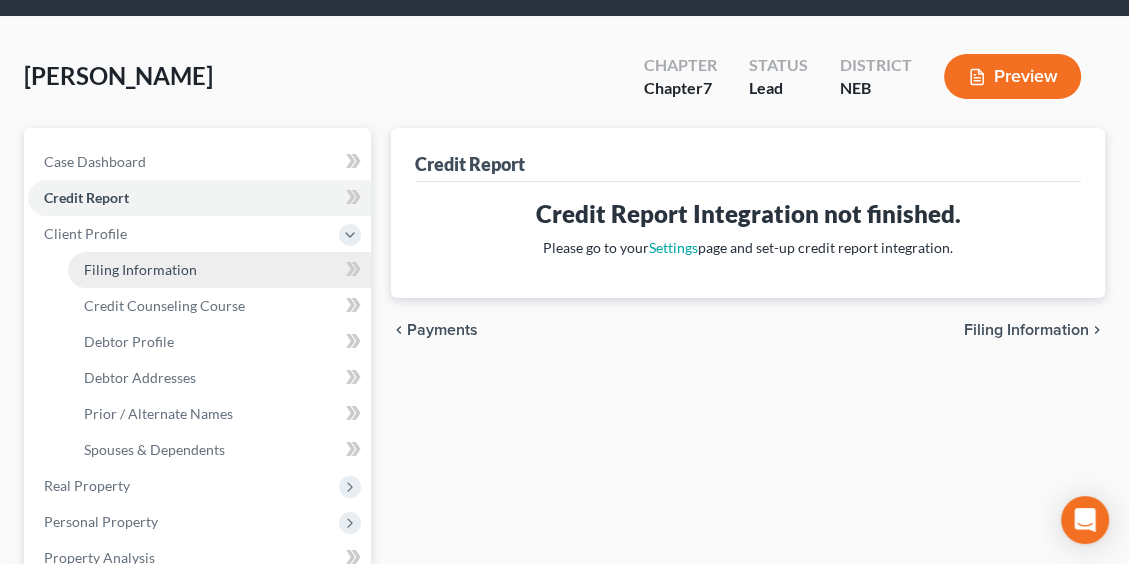 click on "Filing Information" at bounding box center [140, 269] 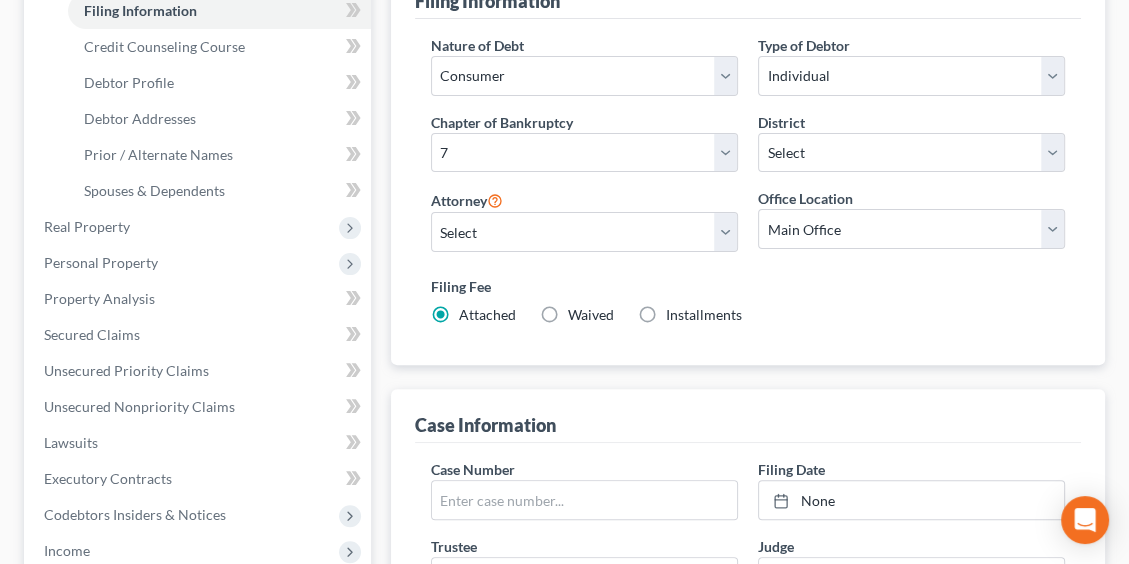 scroll, scrollTop: 300, scrollLeft: 0, axis: vertical 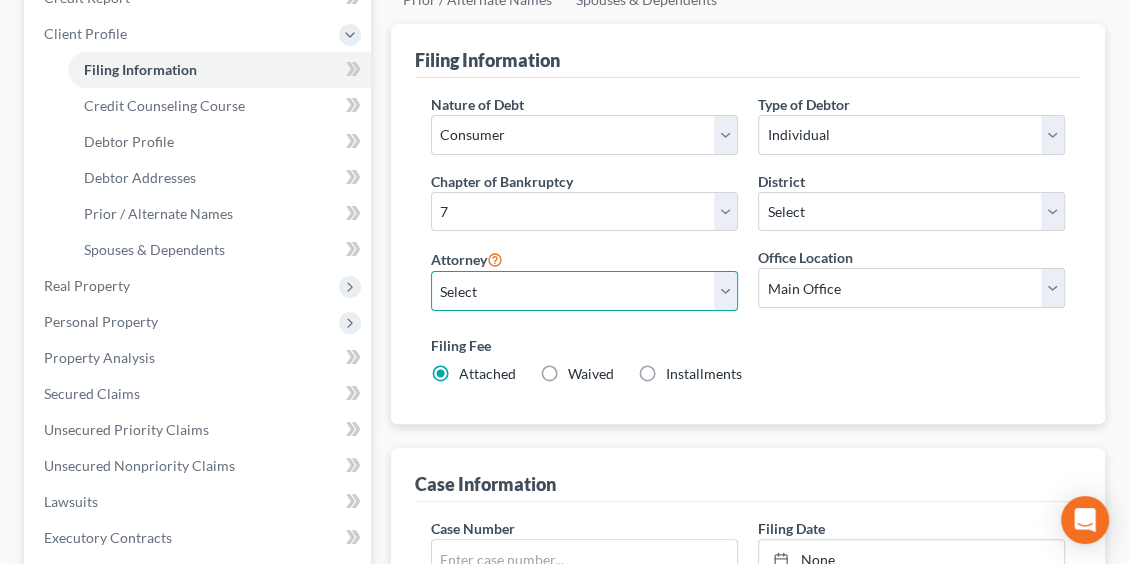 click on "Select [PERSON_NAME] - NEB [PERSON_NAME] - NEB" at bounding box center [584, 291] 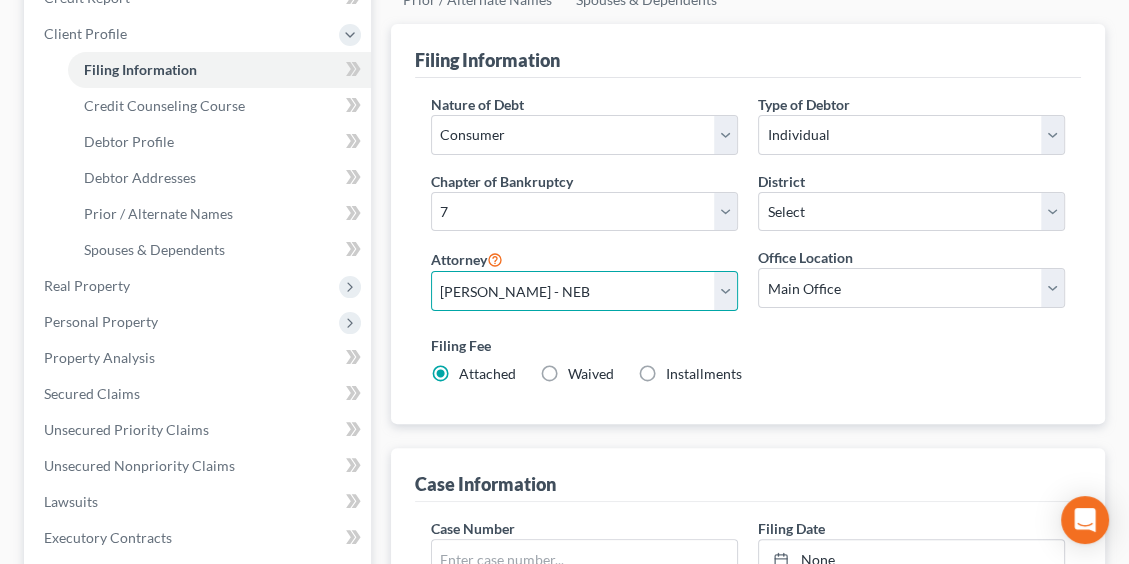 click on "Select [PERSON_NAME] - NEB [PERSON_NAME] - NEB" at bounding box center [584, 291] 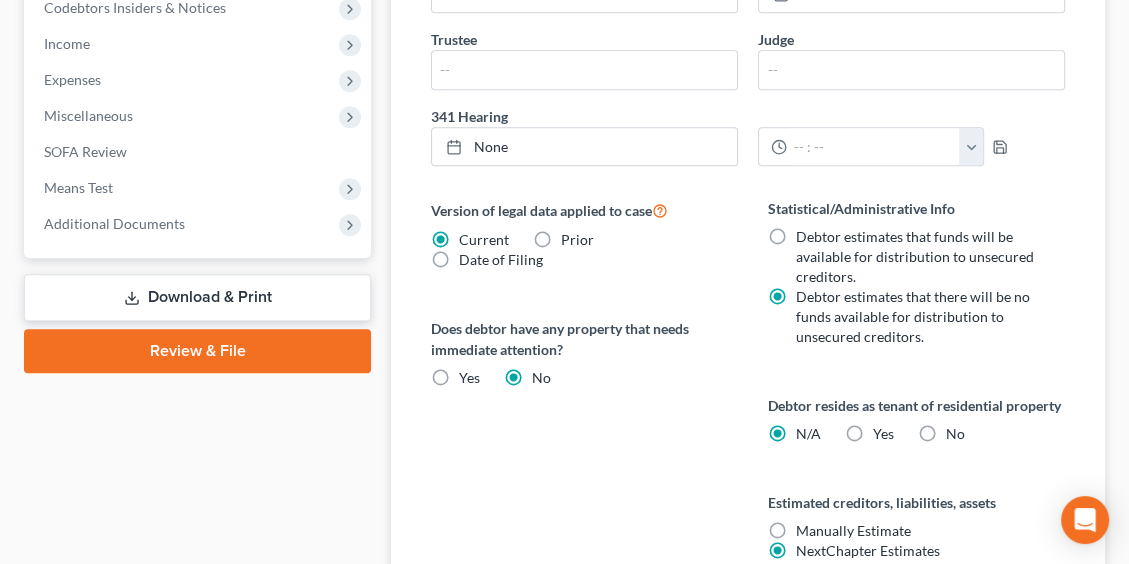 scroll, scrollTop: 900, scrollLeft: 0, axis: vertical 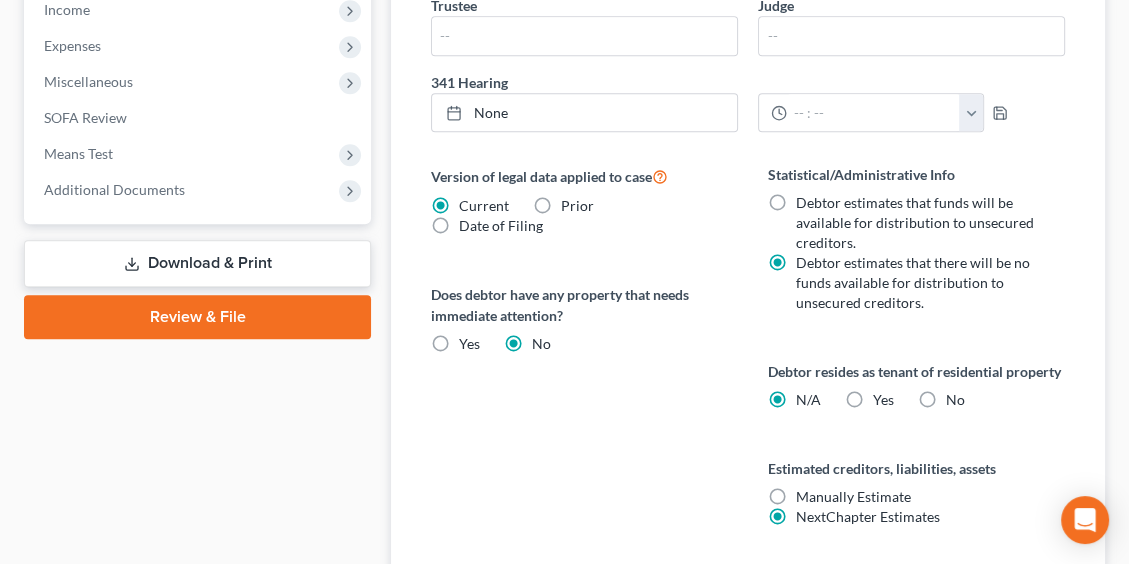 click on "Download & Print" at bounding box center [197, 263] 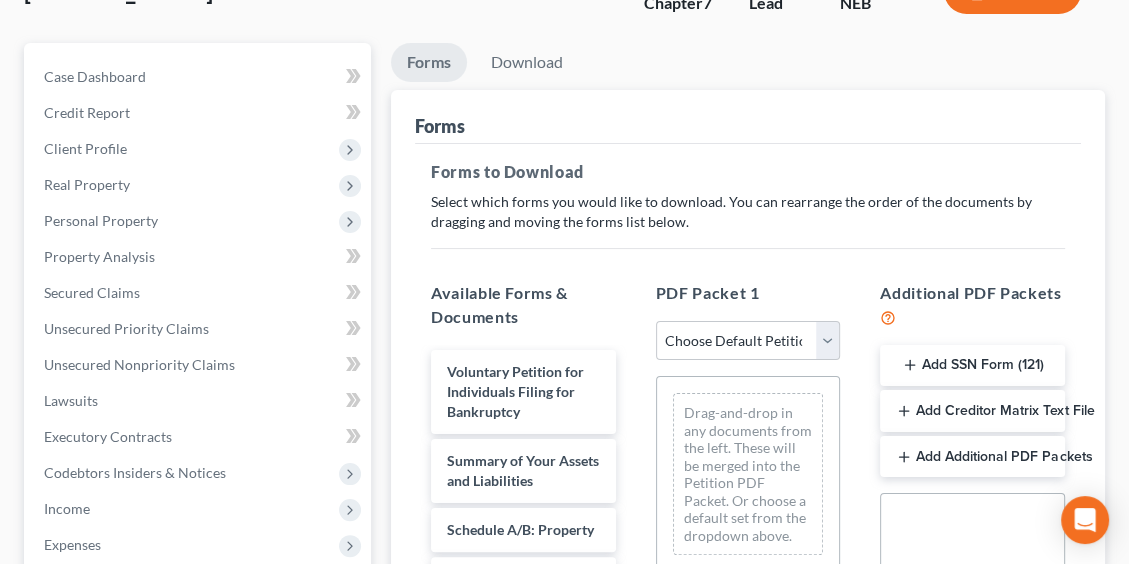scroll, scrollTop: 20, scrollLeft: 0, axis: vertical 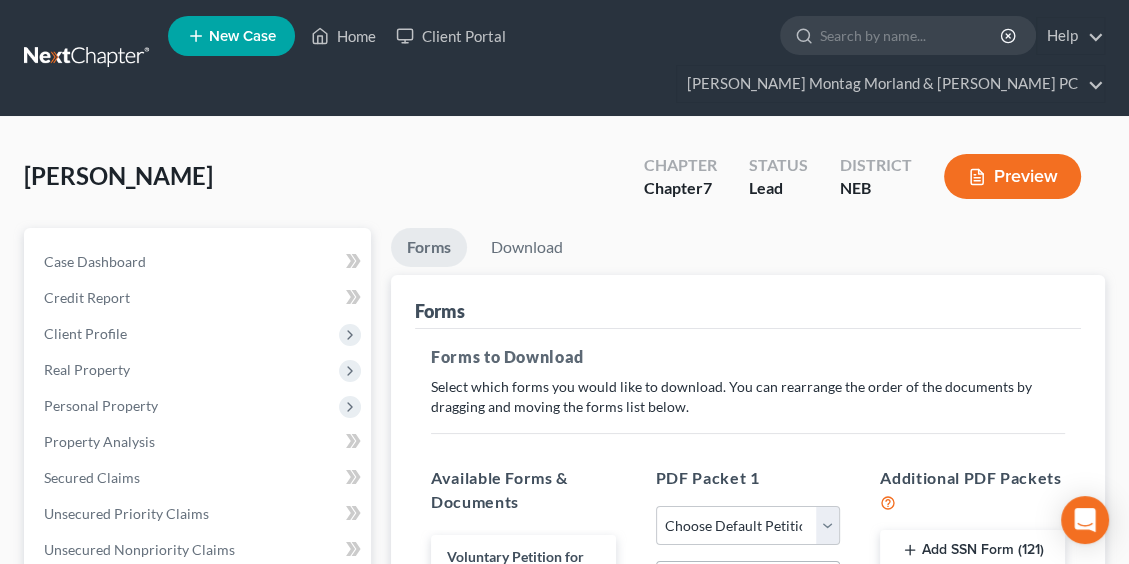 click on "PDF Packet 1 Choose Default Petition PDF Packet Complete Bankruptcy Petition (all forms and schedules) Emergency Filing Forms (Petition and Creditor List Only) Amended Forms Signature Pages Only Drag-and-drop in any documents from the left. These will be merged into the Petition PDF Packet. Or choose a default set from the dropdown above." at bounding box center [748, 800] 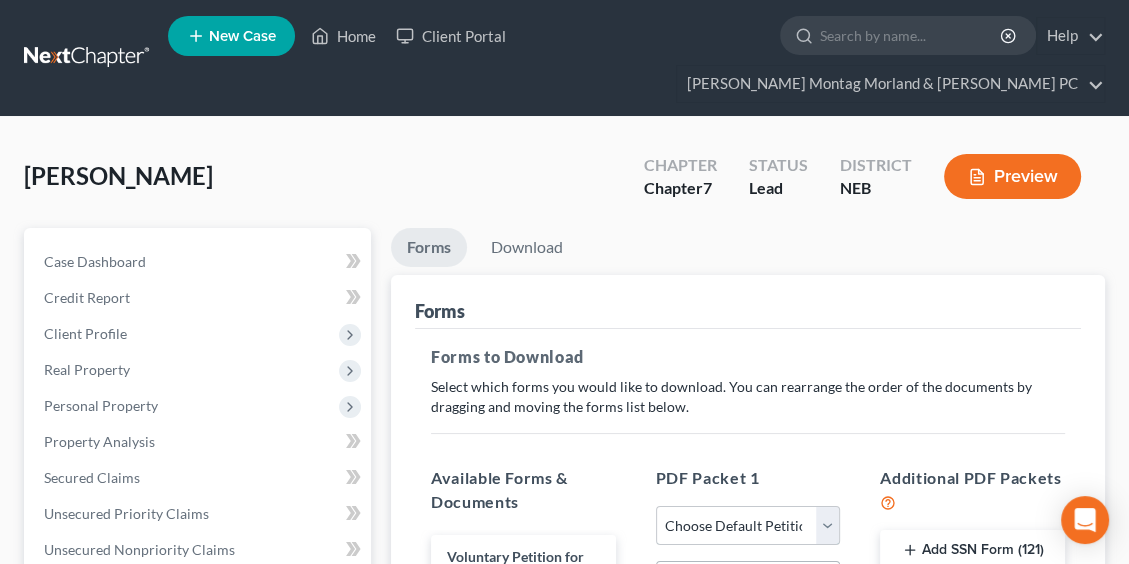 click on "Choose Default Petition PDF Packet Complete Bankruptcy Petition (all forms and schedules) Emergency Filing Forms (Petition and Creditor List Only) Amended Forms Signature Pages Only" at bounding box center (748, 526) 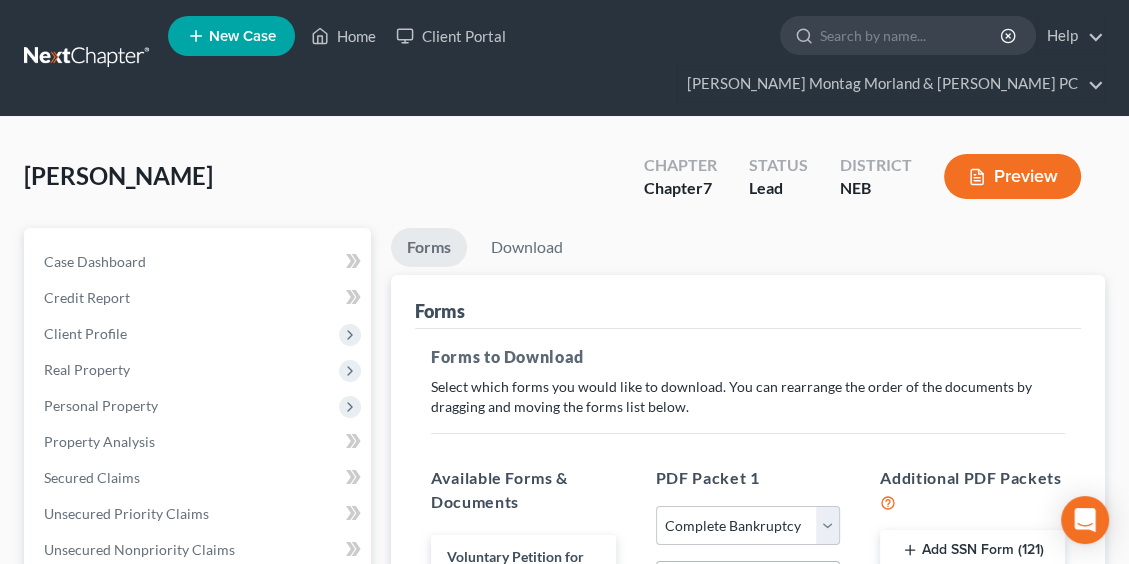 click on "Choose Default Petition PDF Packet Complete Bankruptcy Petition (all forms and schedules) Emergency Filing Forms (Petition and Creditor List Only) Amended Forms Signature Pages Only" at bounding box center [748, 526] 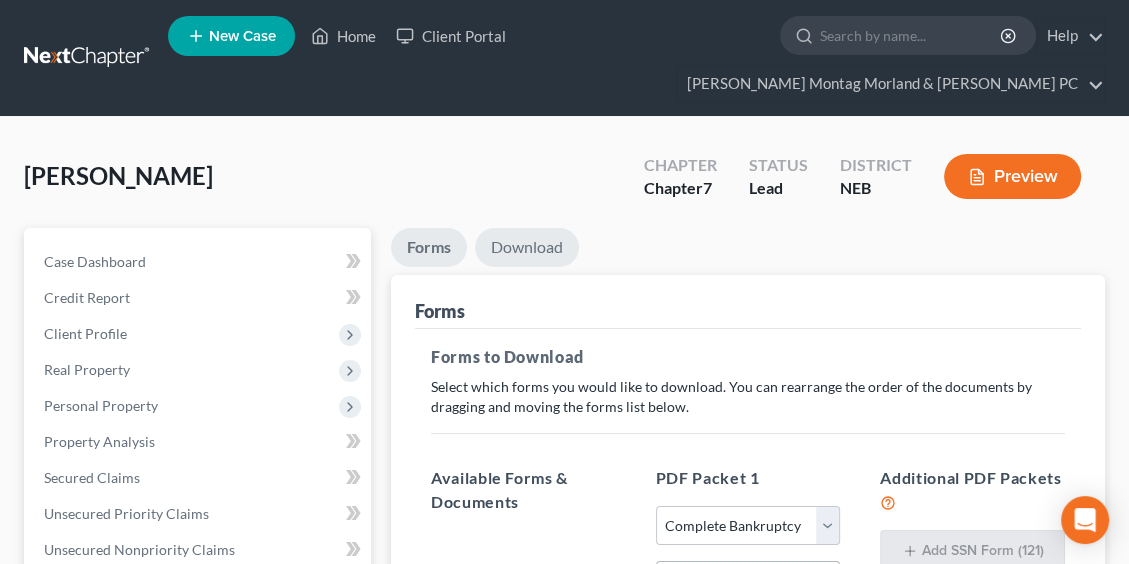 click on "Download" at bounding box center (527, 247) 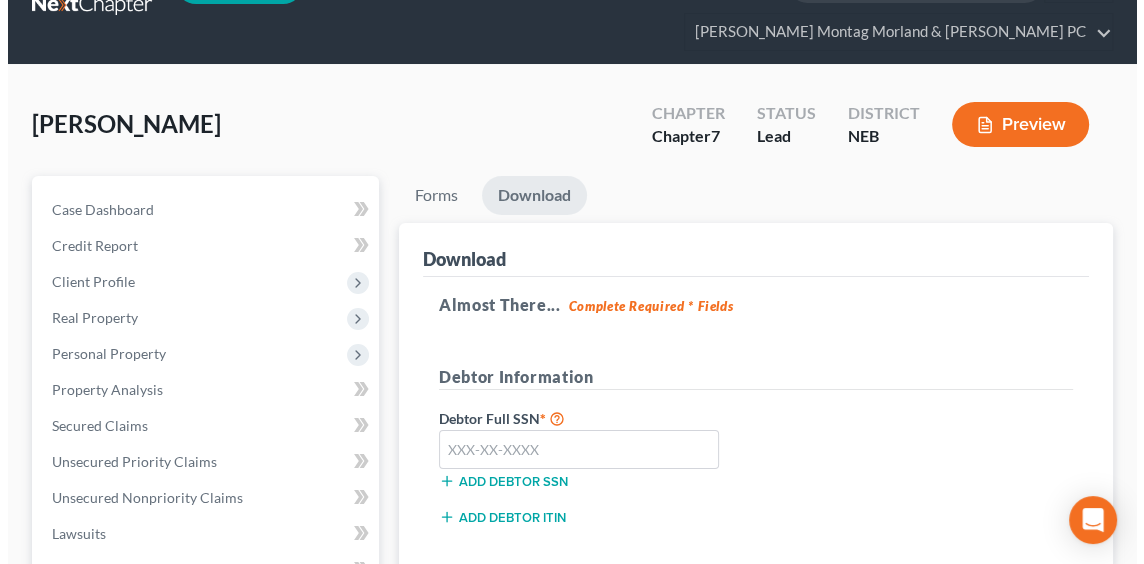 scroll, scrollTop: 200, scrollLeft: 0, axis: vertical 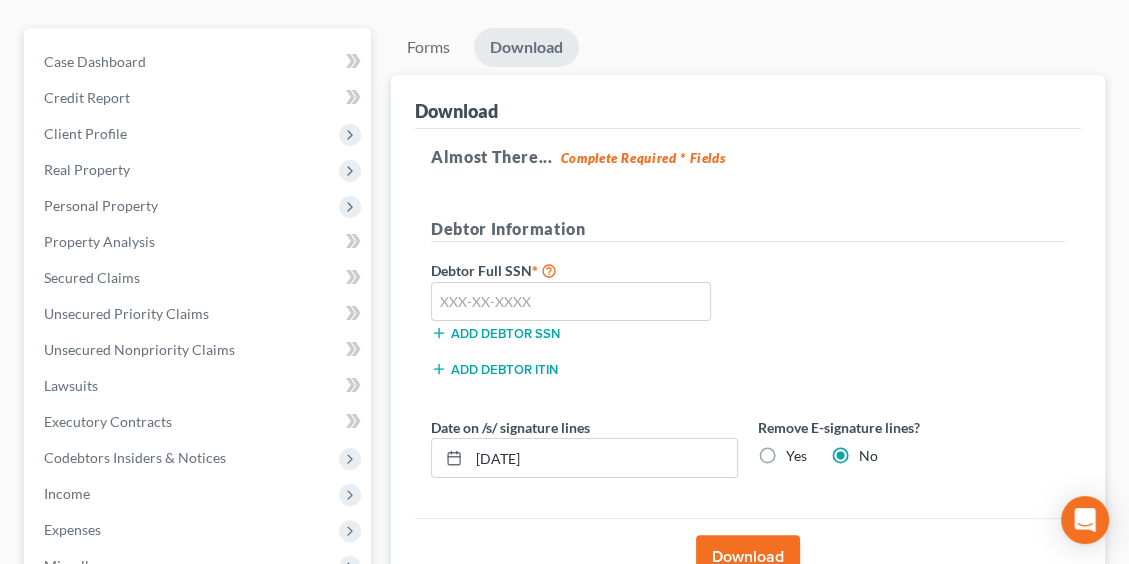 click on "Yes" at bounding box center [796, 456] 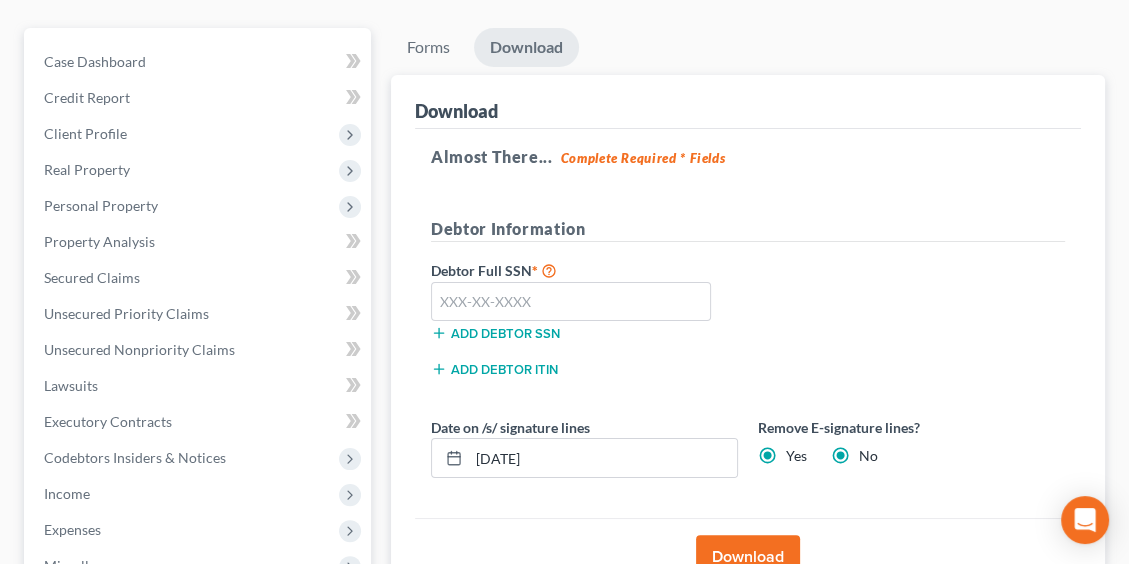 radio on "false" 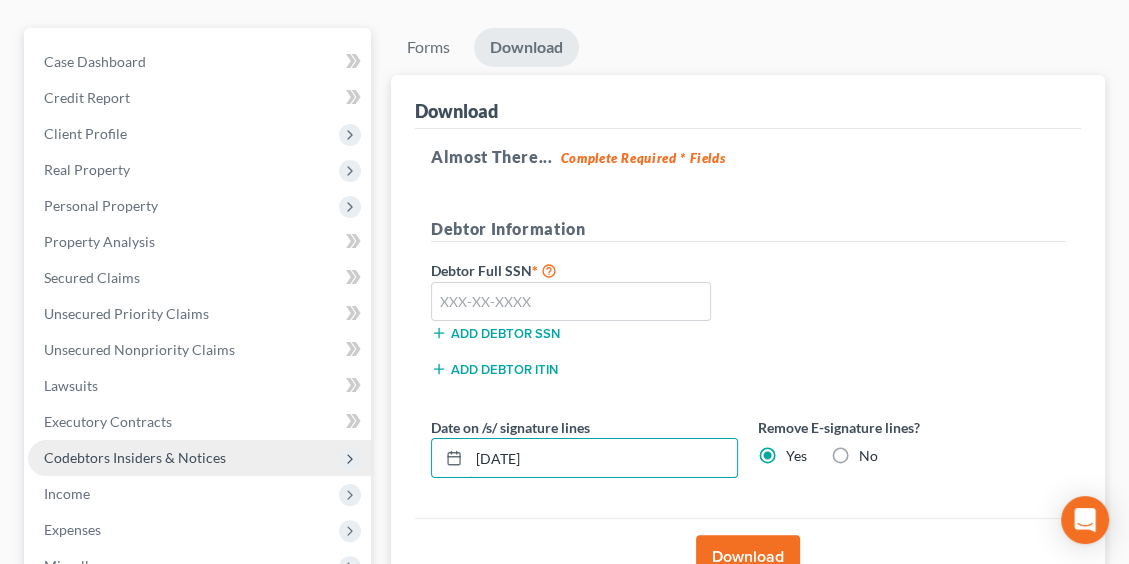 drag, startPoint x: 632, startPoint y: 454, endPoint x: 357, endPoint y: 458, distance: 275.02908 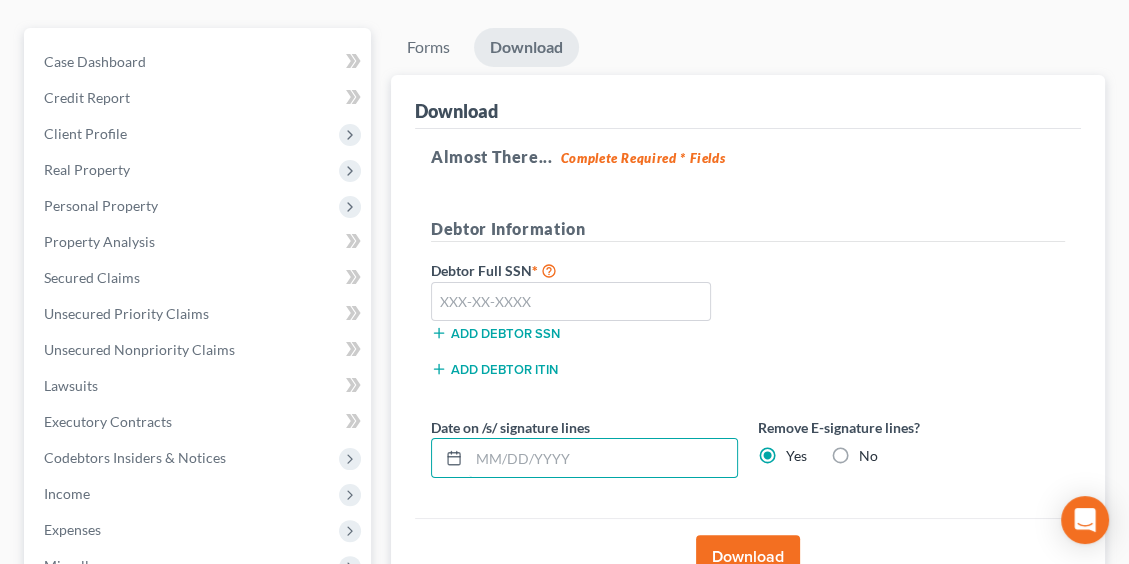 type 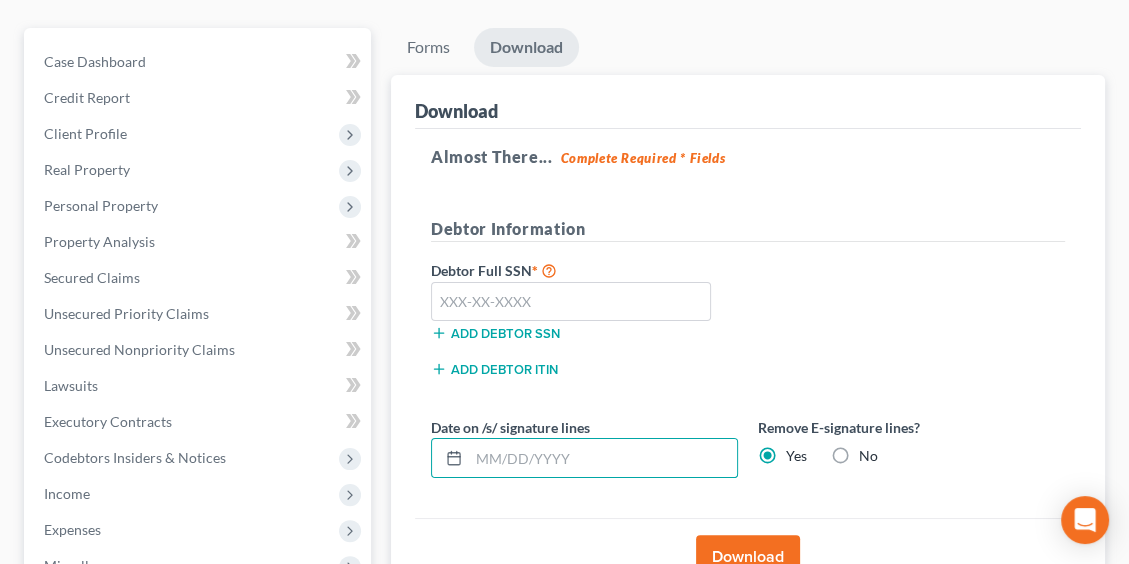 click on "Download" at bounding box center (748, 557) 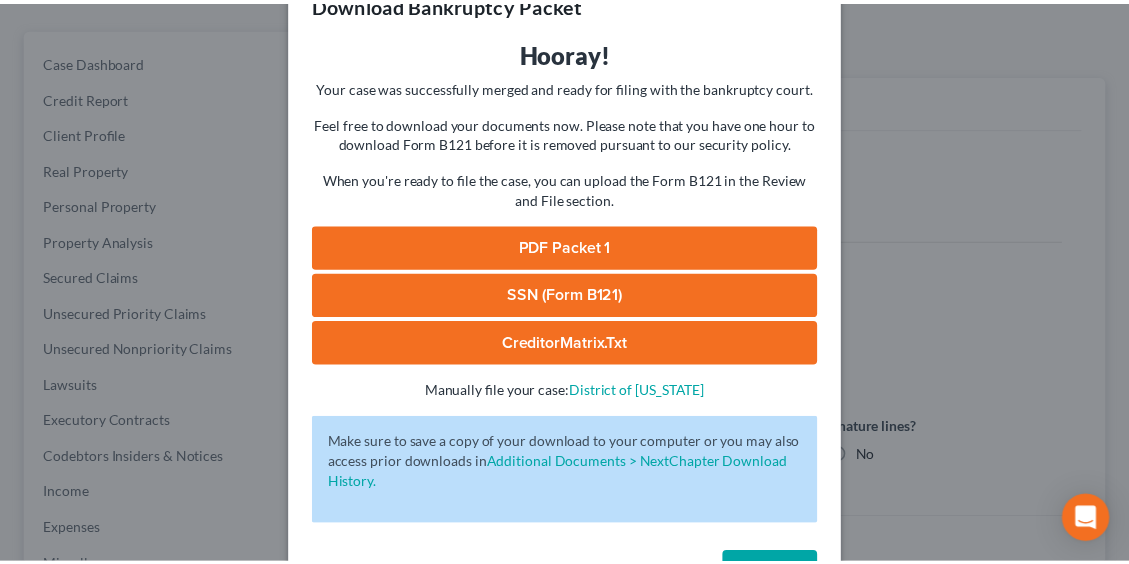 scroll, scrollTop: 124, scrollLeft: 0, axis: vertical 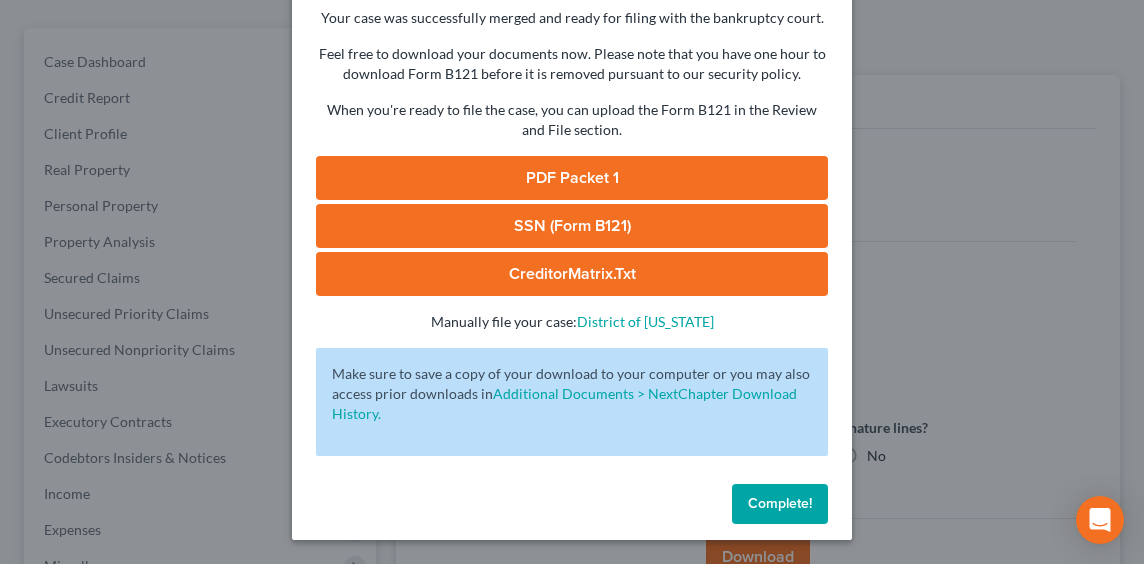 click on "PDF Packet 1" at bounding box center (572, 178) 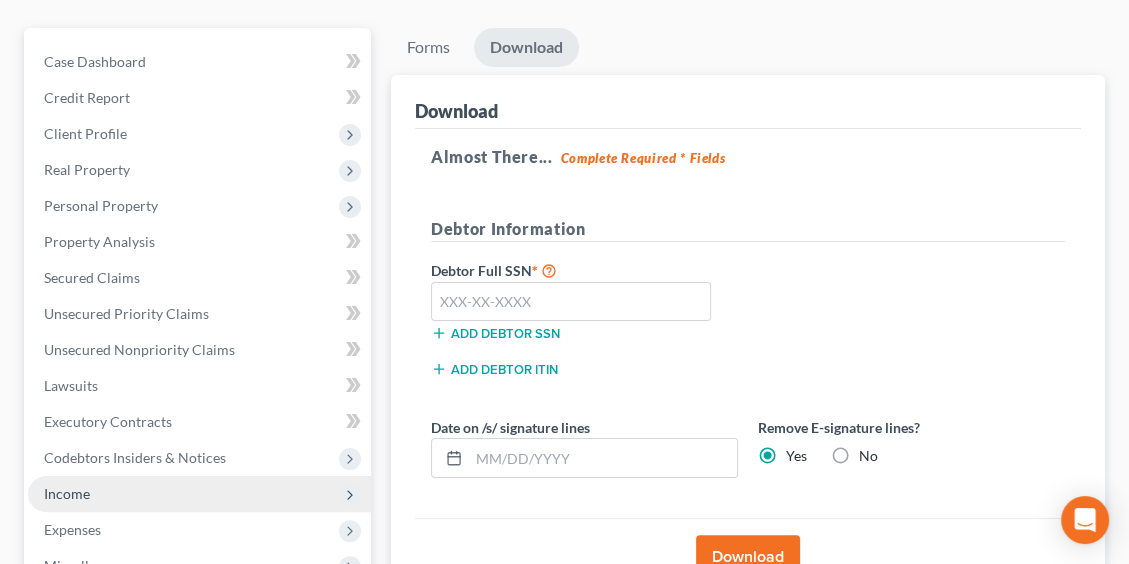 click on "Income" at bounding box center (67, 493) 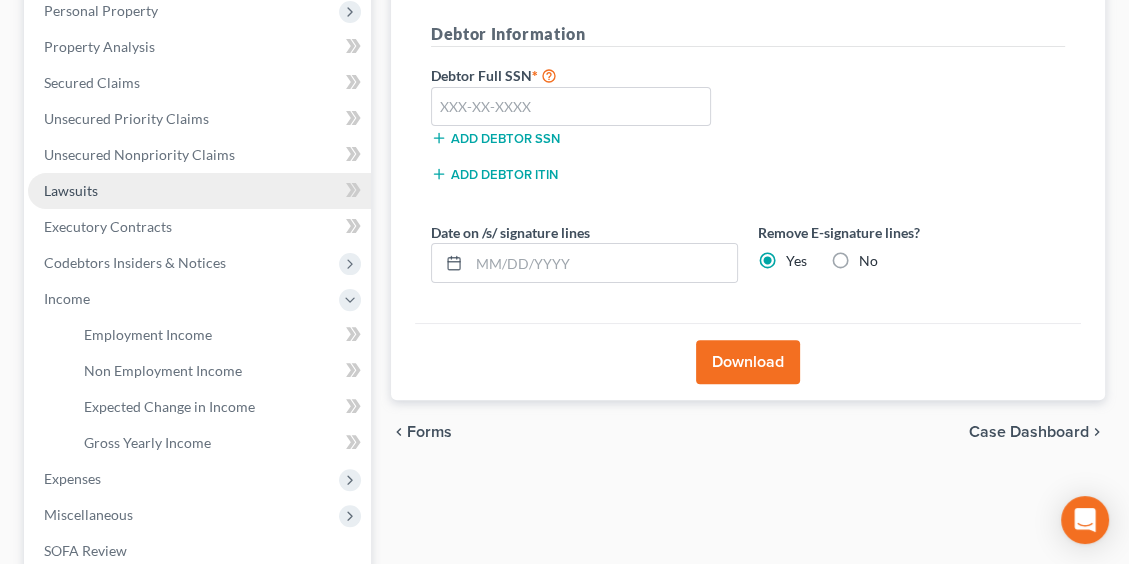 scroll, scrollTop: 400, scrollLeft: 0, axis: vertical 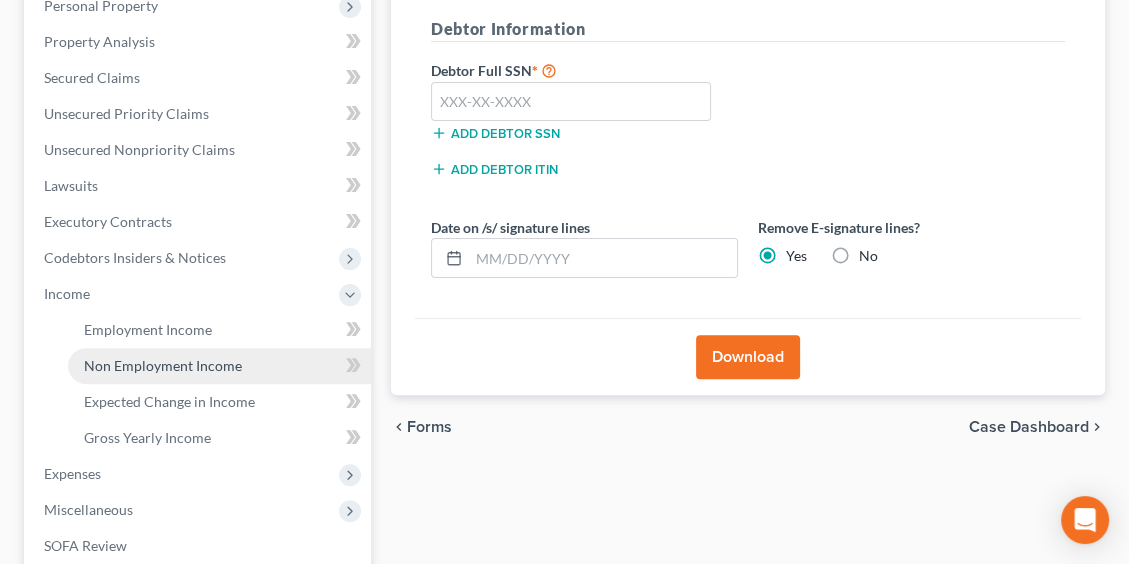 click on "Non Employment Income" at bounding box center [163, 365] 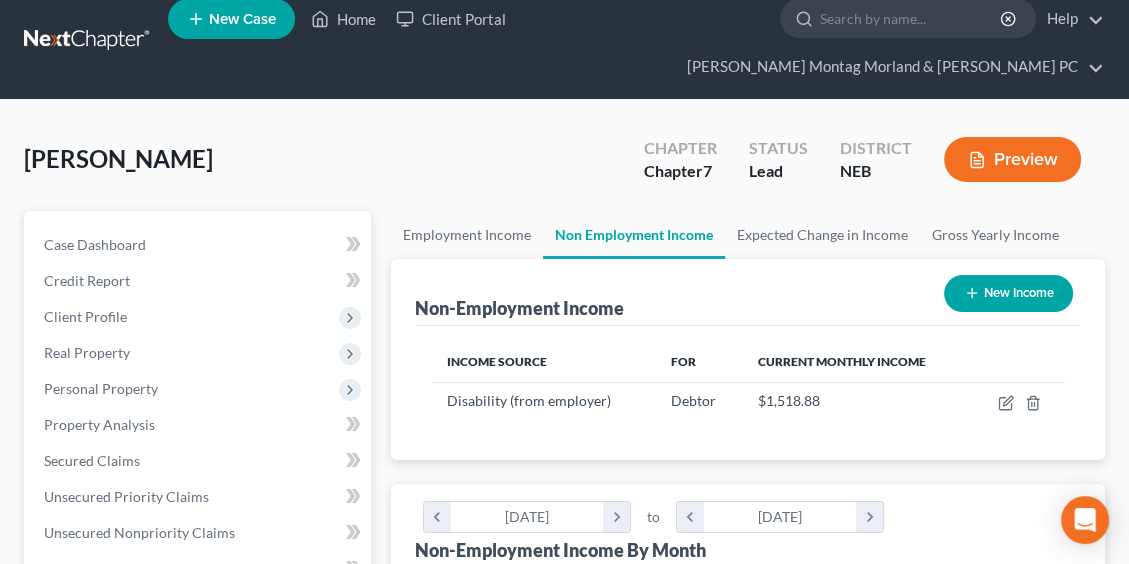 scroll, scrollTop: 0, scrollLeft: 0, axis: both 